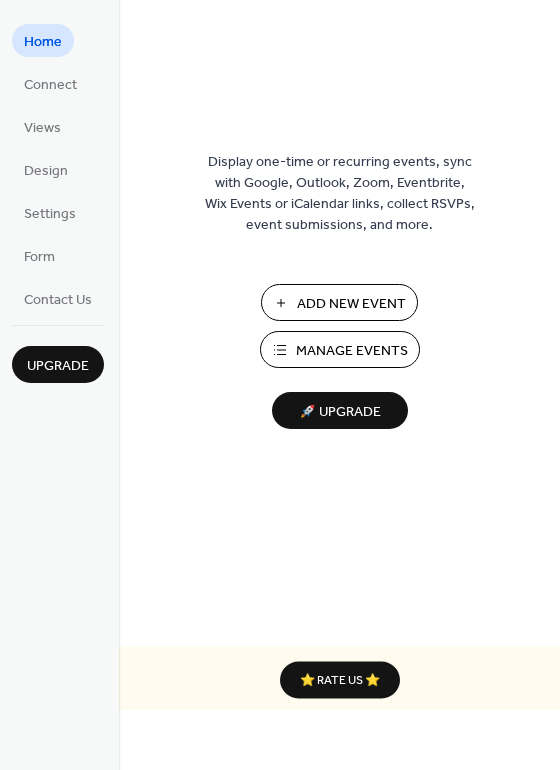 scroll, scrollTop: 0, scrollLeft: 0, axis: both 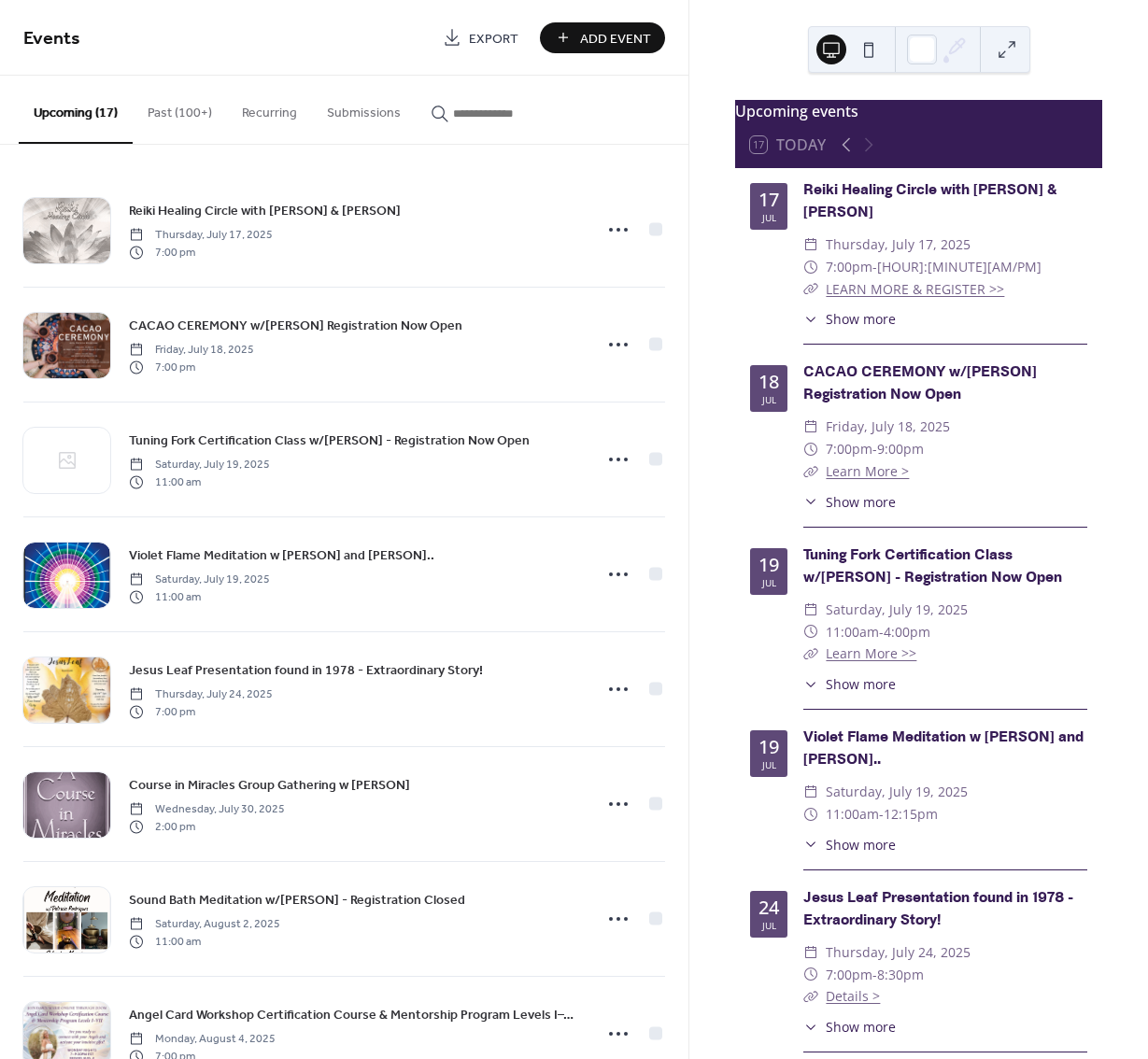 drag, startPoint x: 495, startPoint y: 116, endPoint x: 588, endPoint y: 115, distance: 93.00538 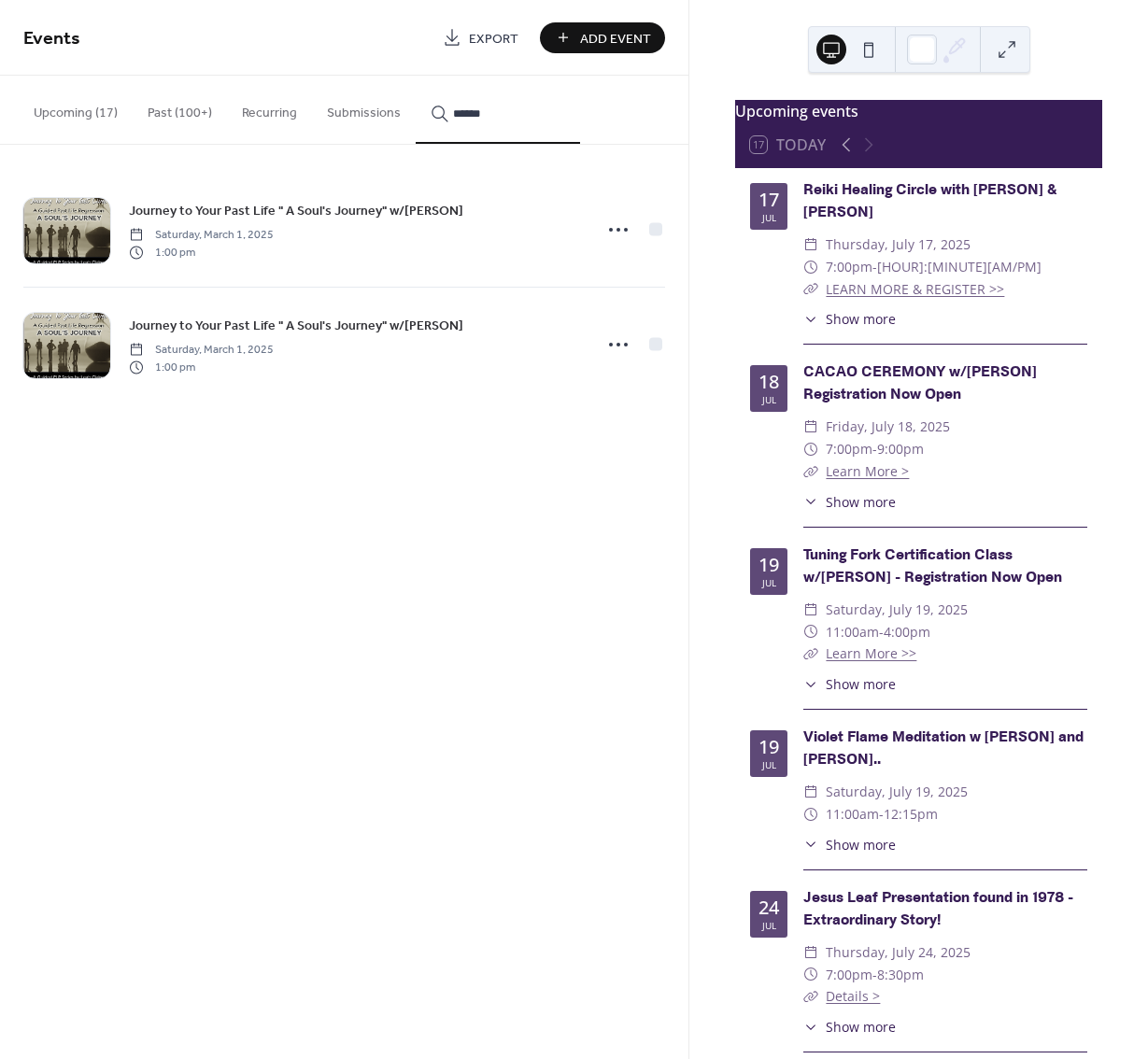 type on "******" 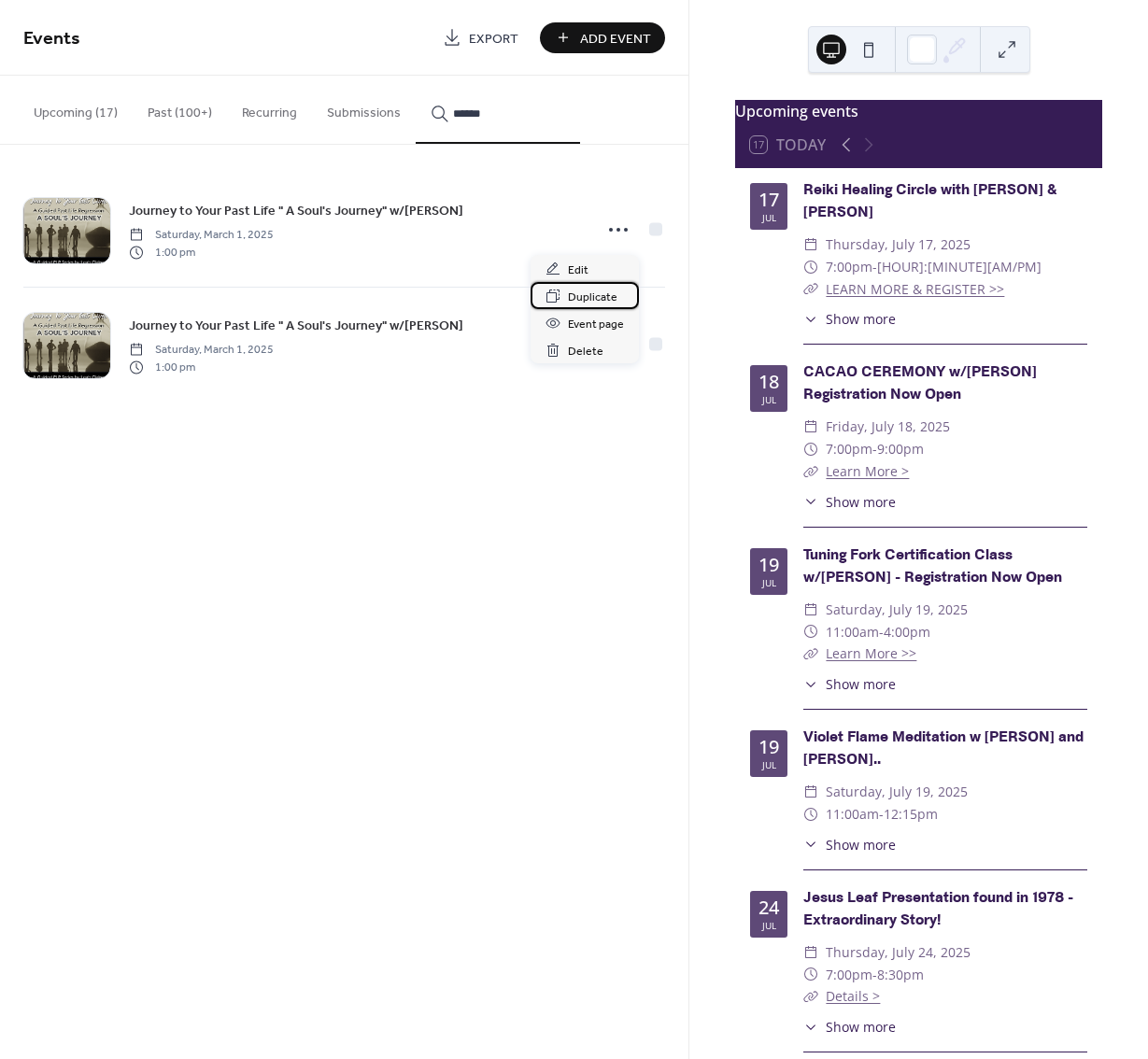 drag, startPoint x: 582, startPoint y: 293, endPoint x: 589, endPoint y: 305, distance: 13.892444 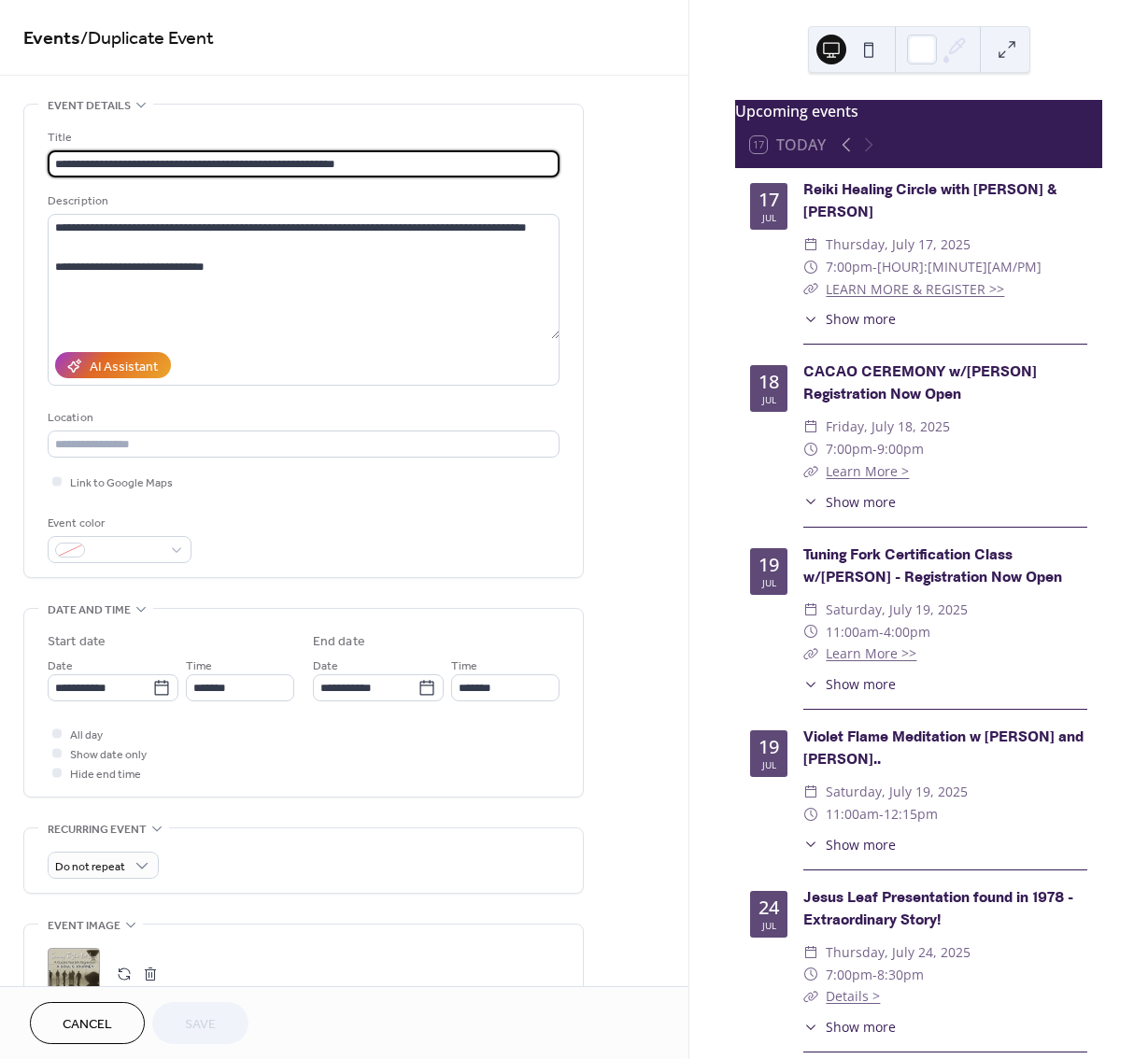 click on "**********" at bounding box center (304, 163) 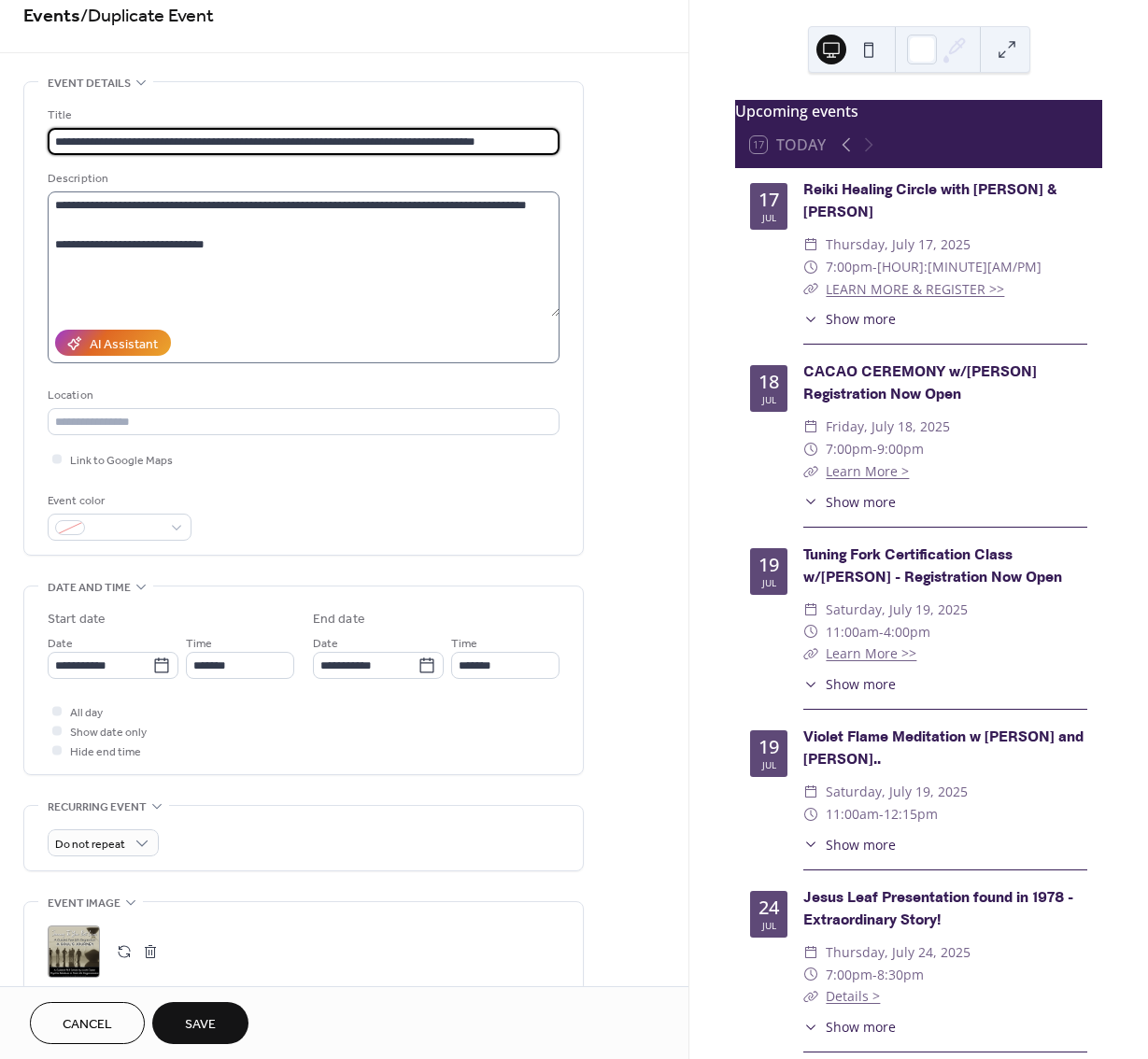 scroll, scrollTop: 38, scrollLeft: 0, axis: vertical 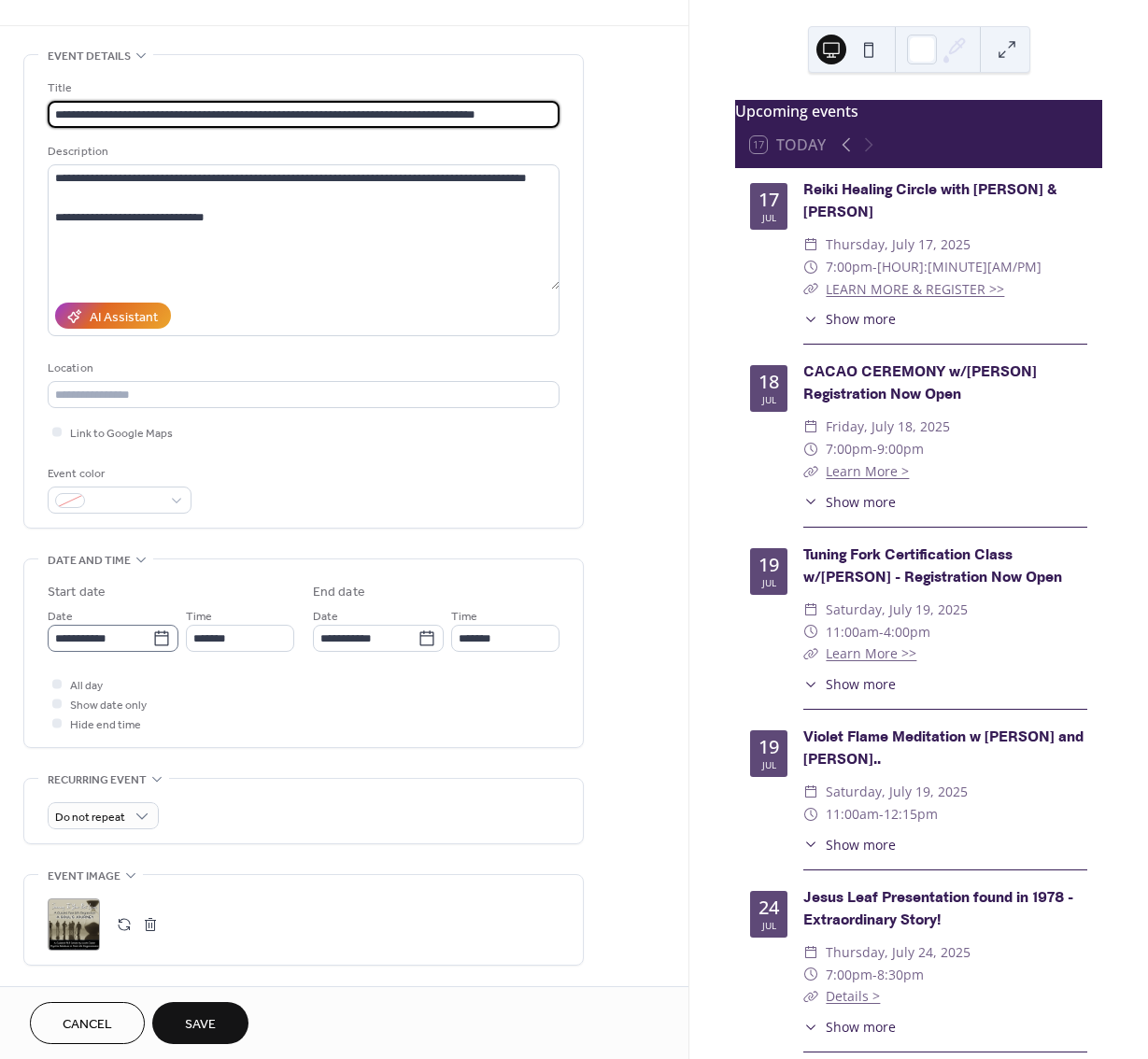 type on "**********" 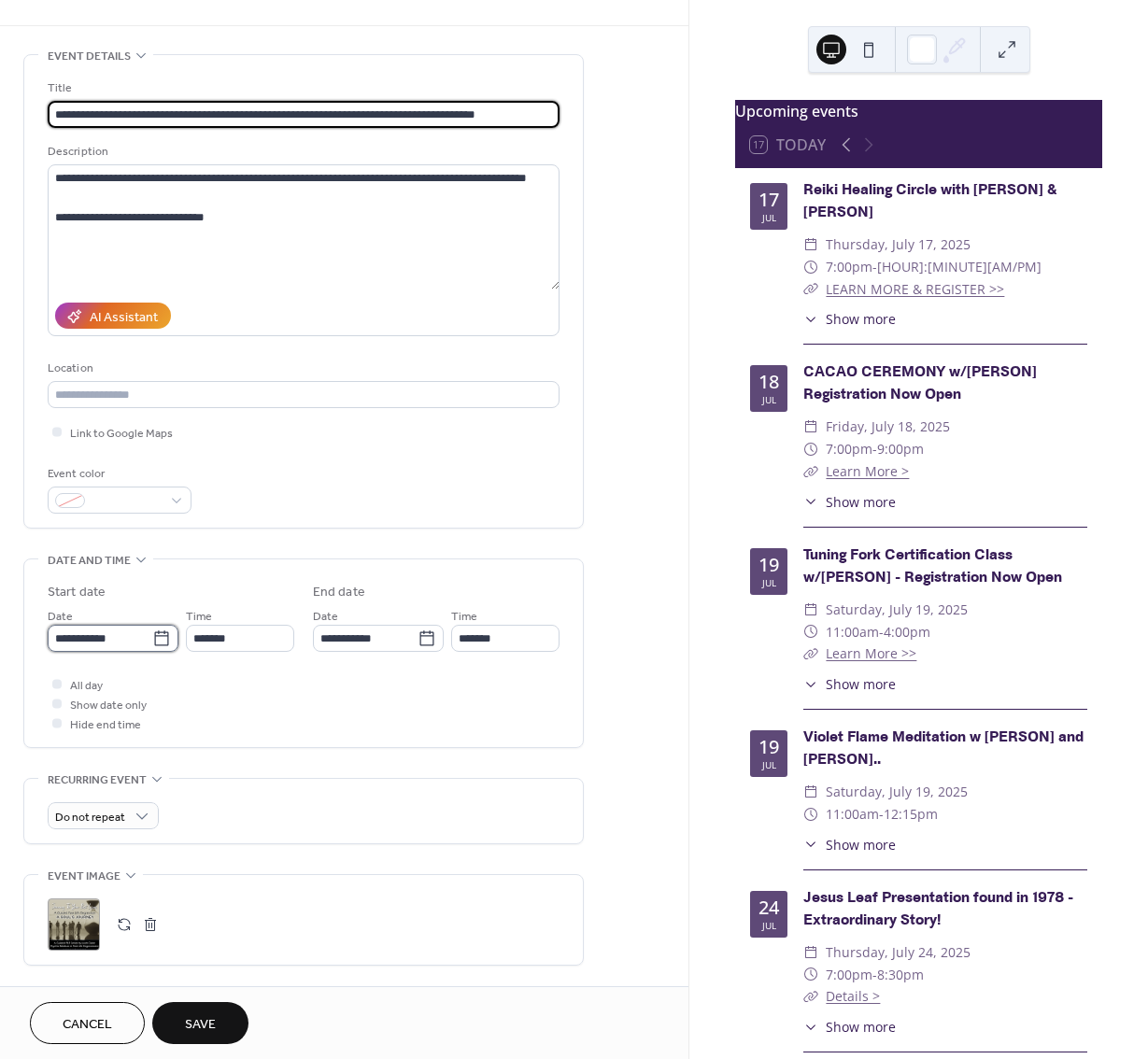 click on "**********" at bounding box center [100, 638] 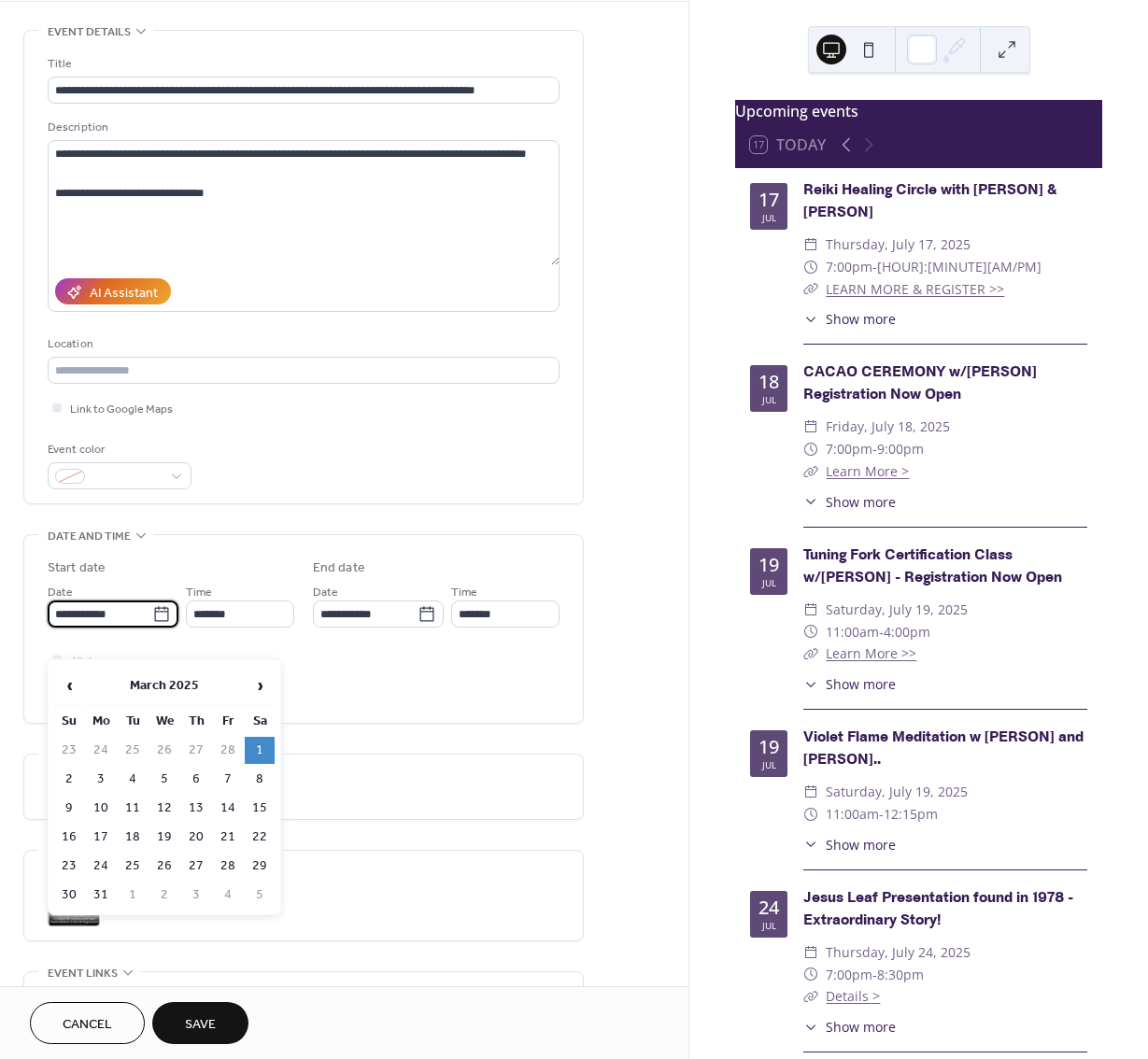 scroll, scrollTop: 73, scrollLeft: 0, axis: vertical 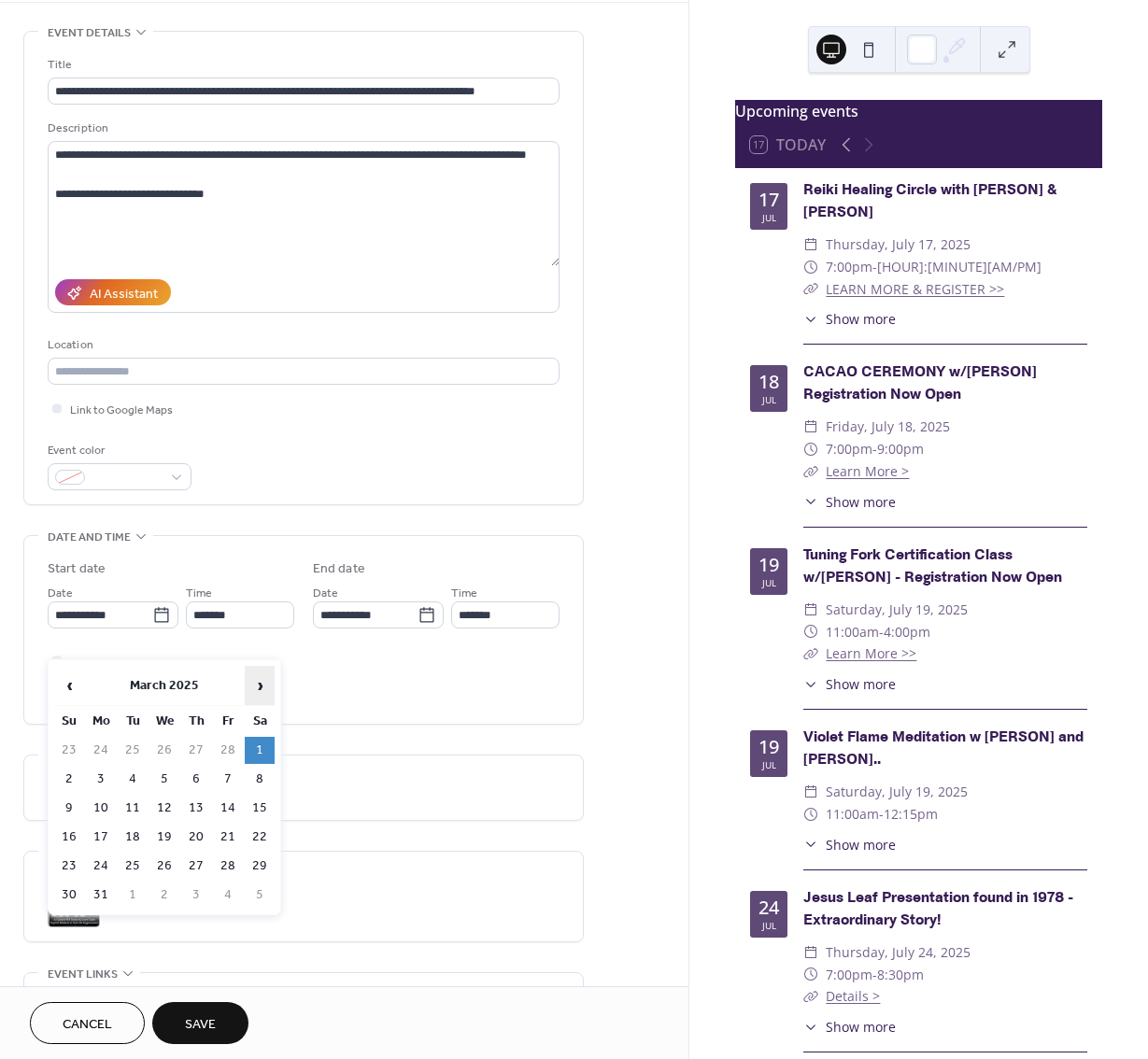 click on "›" at bounding box center (260, 685) 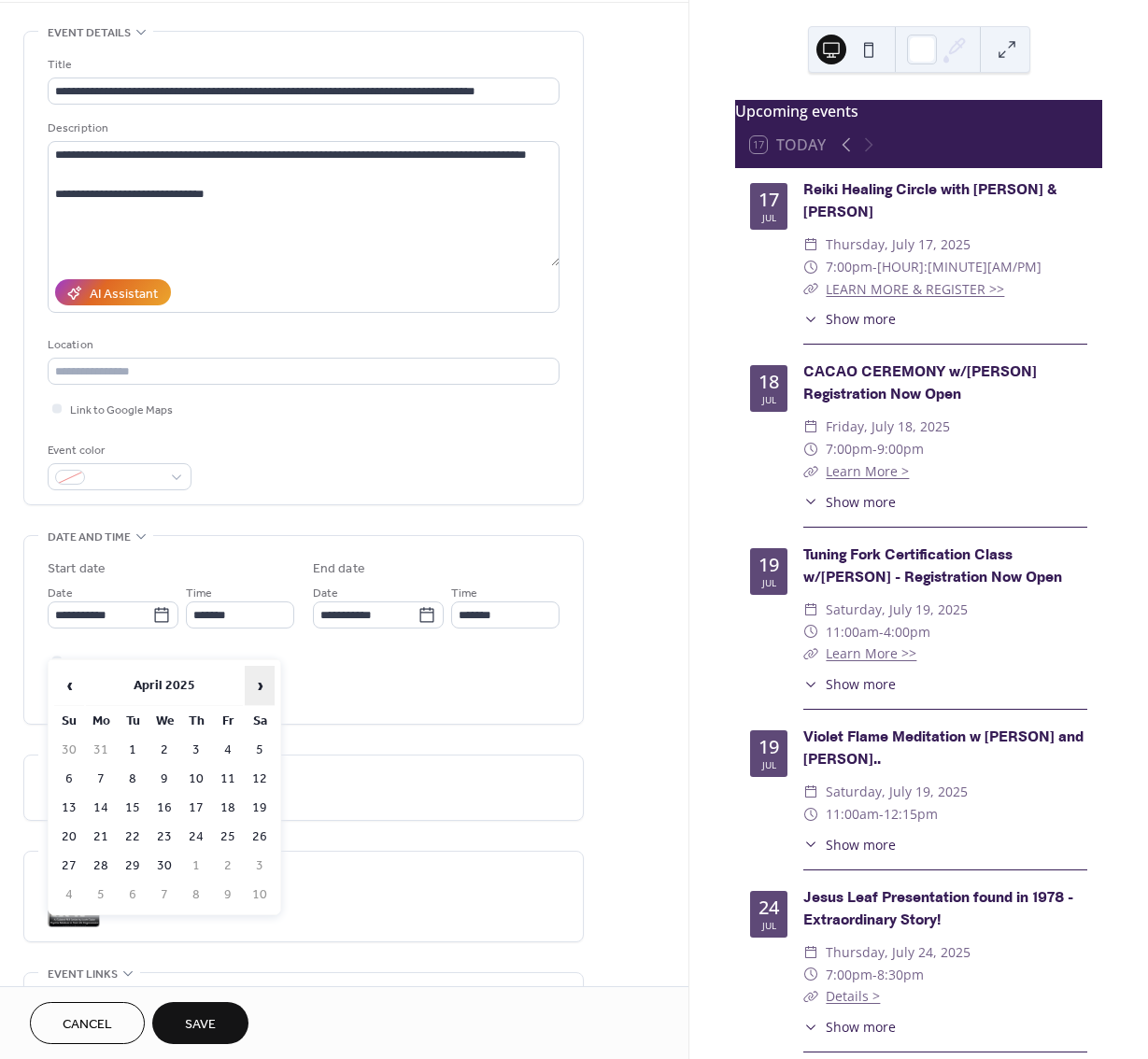click on "›" at bounding box center (260, 685) 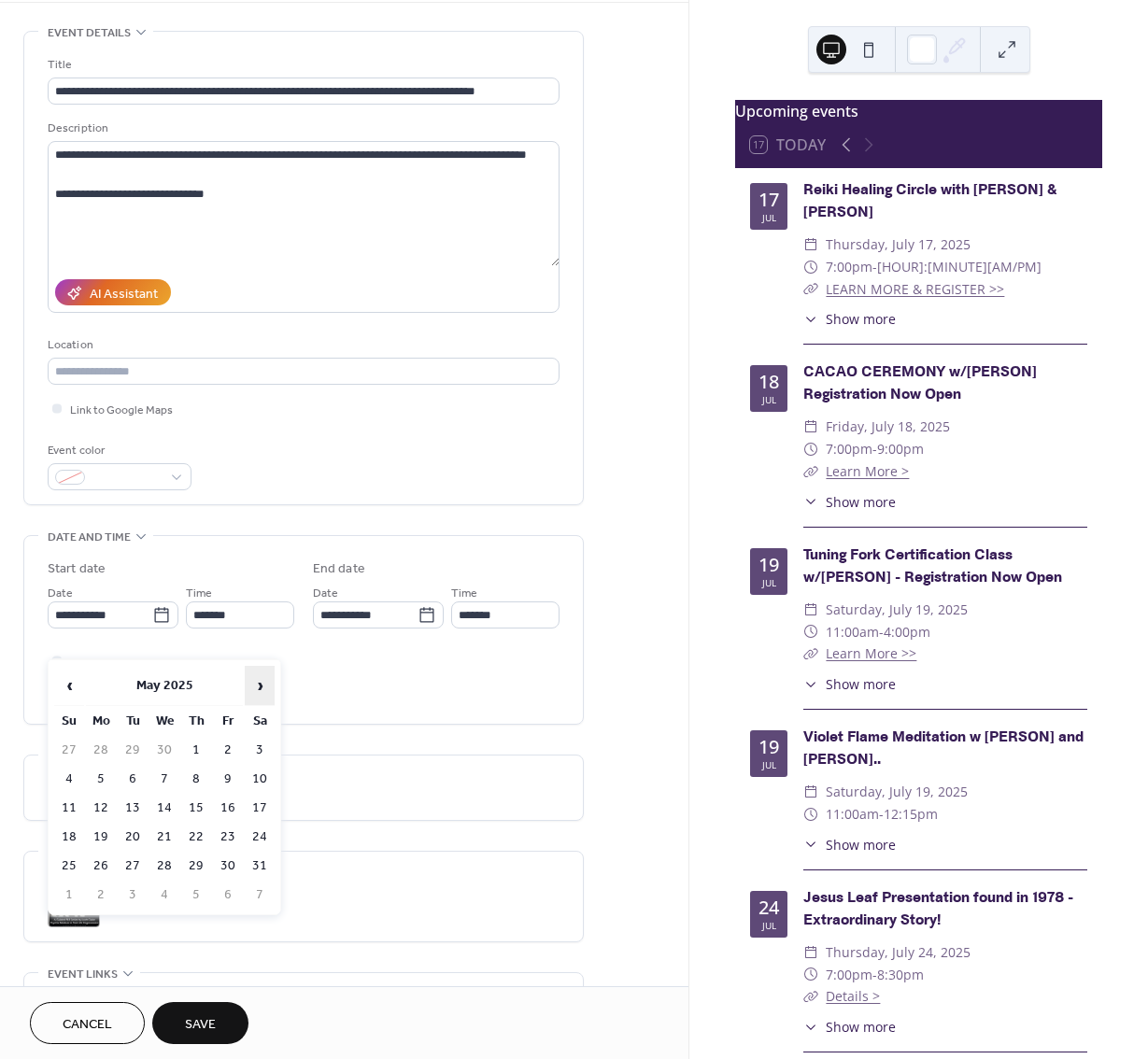 click on "›" at bounding box center (260, 685) 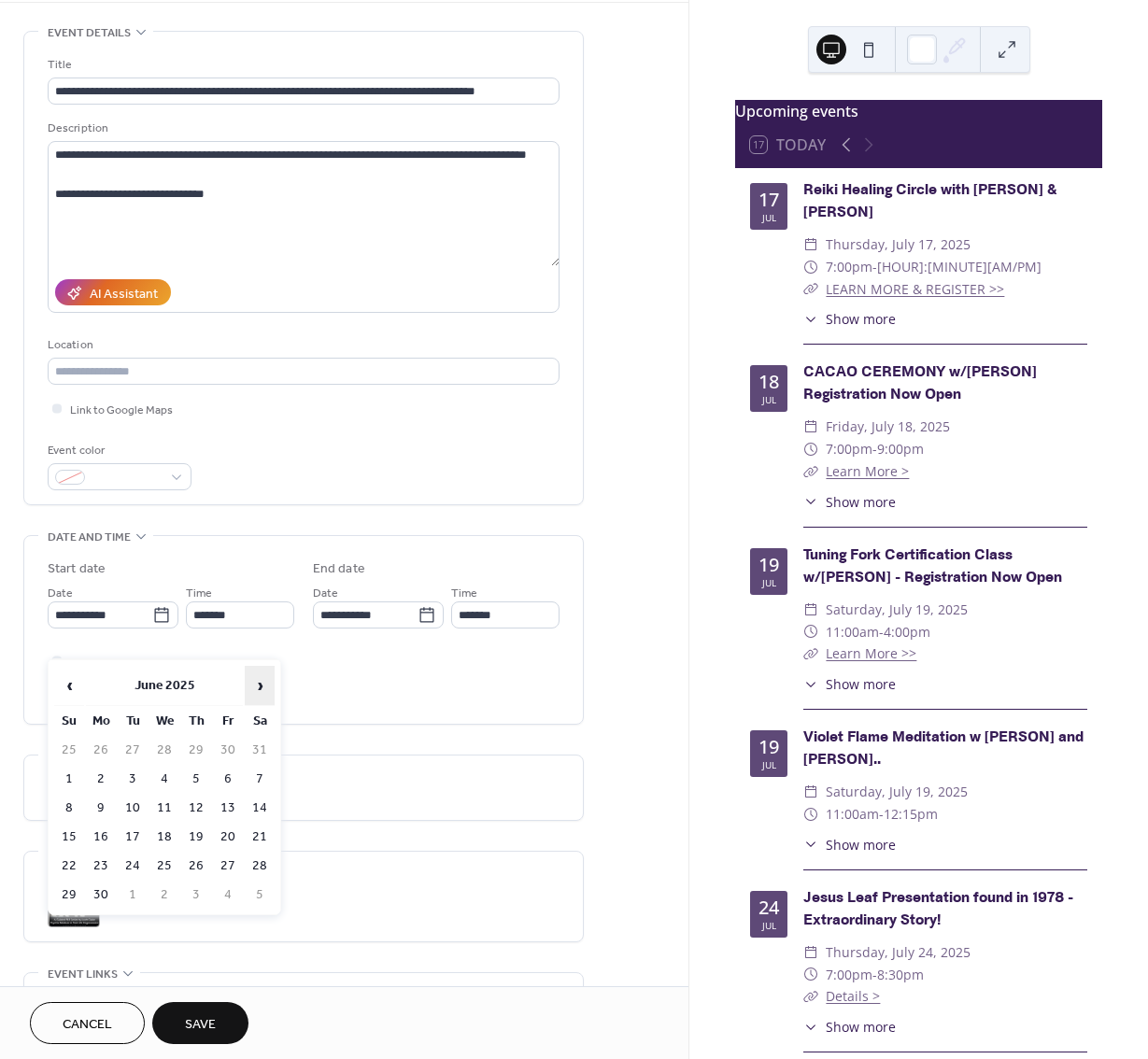 click on "›" at bounding box center [260, 685] 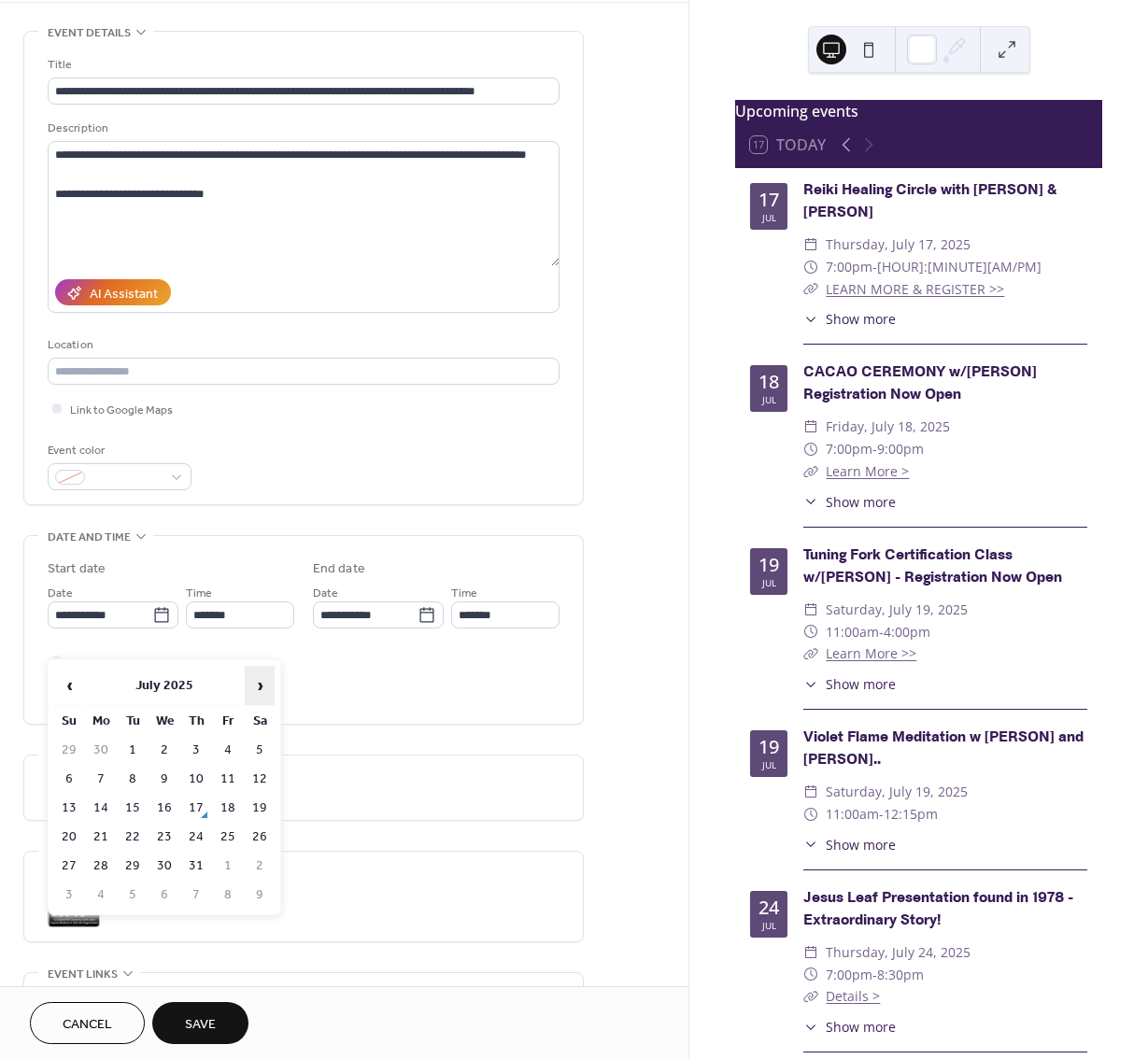 click on "›" at bounding box center (260, 685) 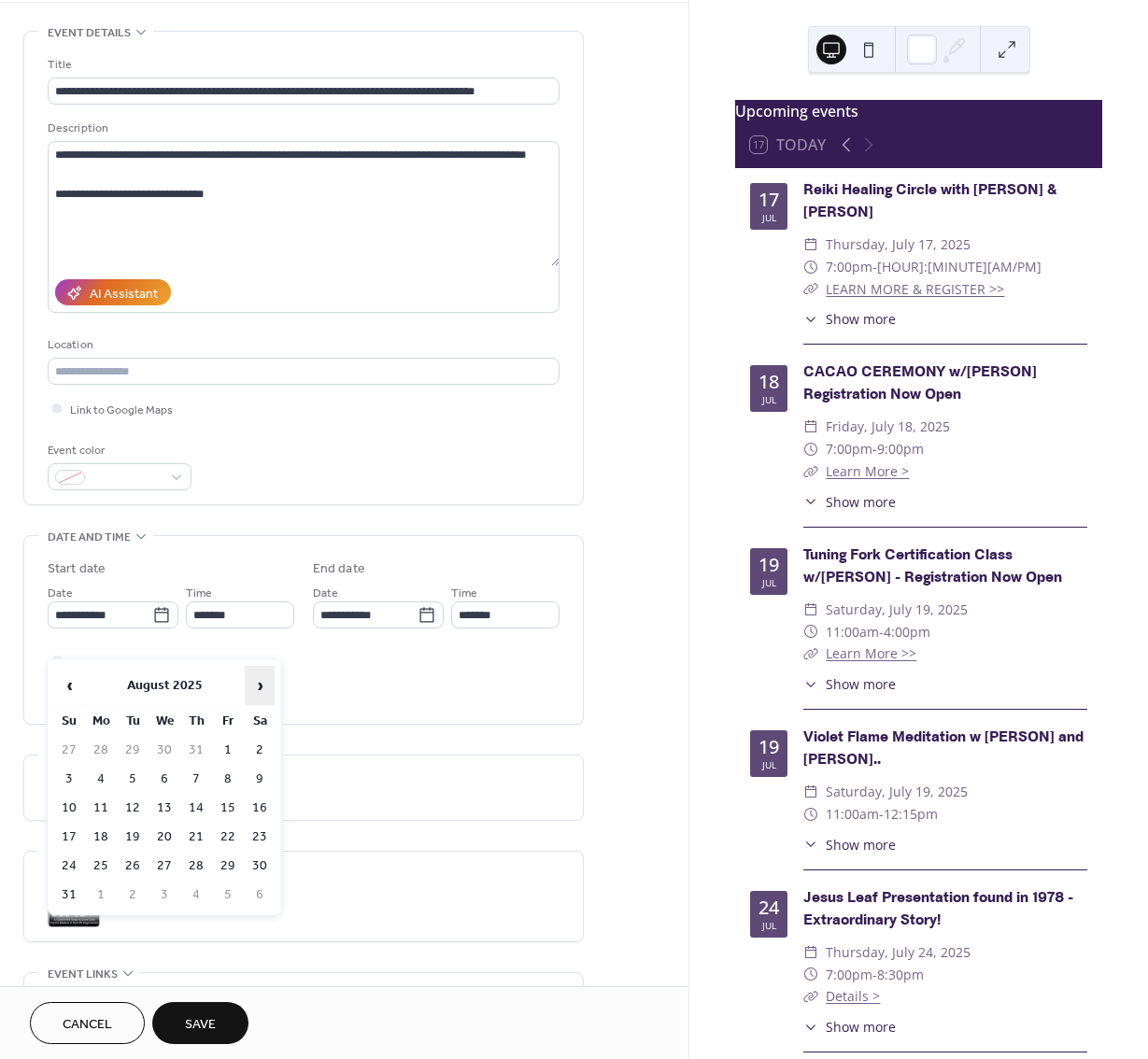 click on "›" at bounding box center (260, 685) 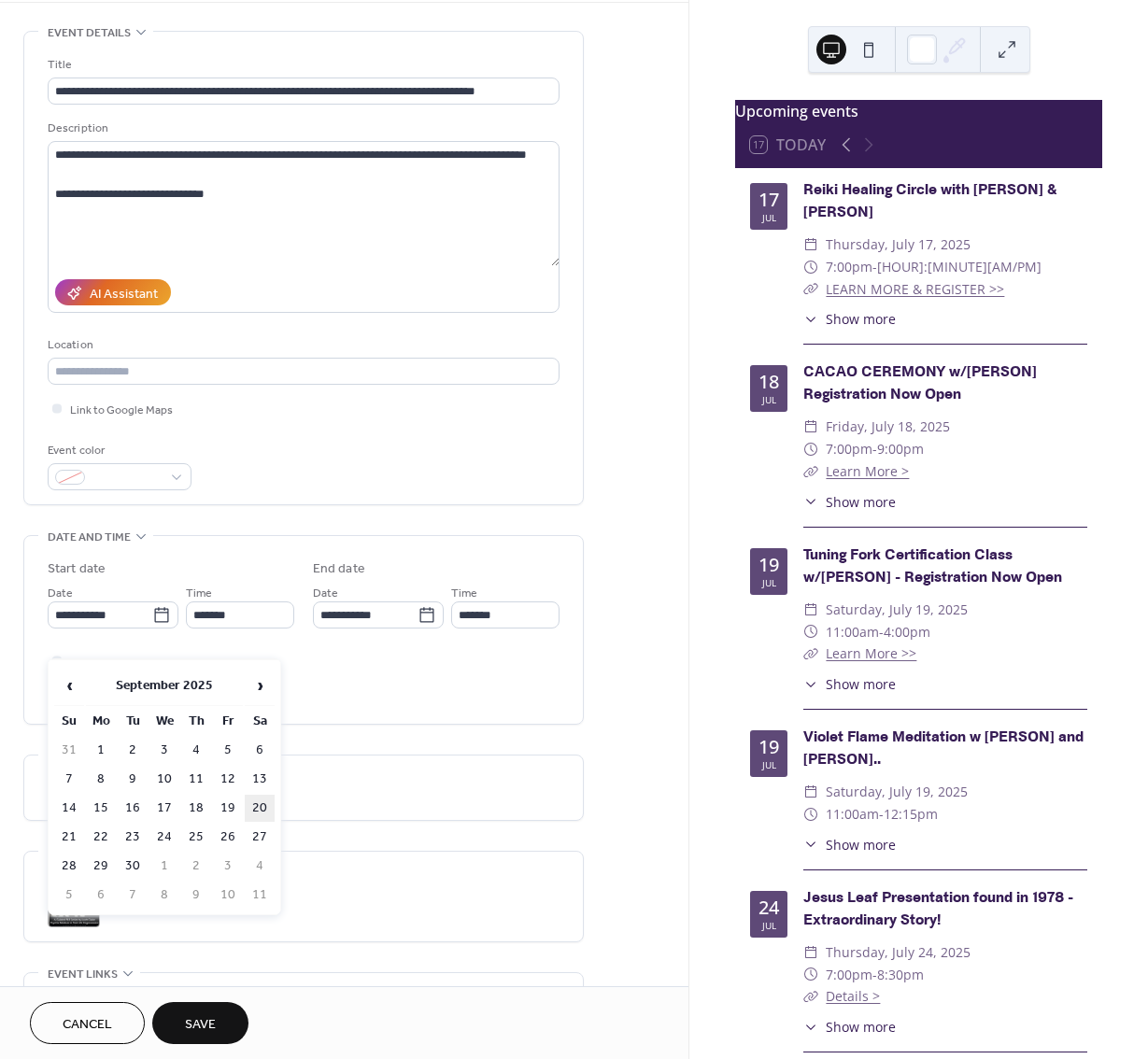 click on "20" at bounding box center (260, 808) 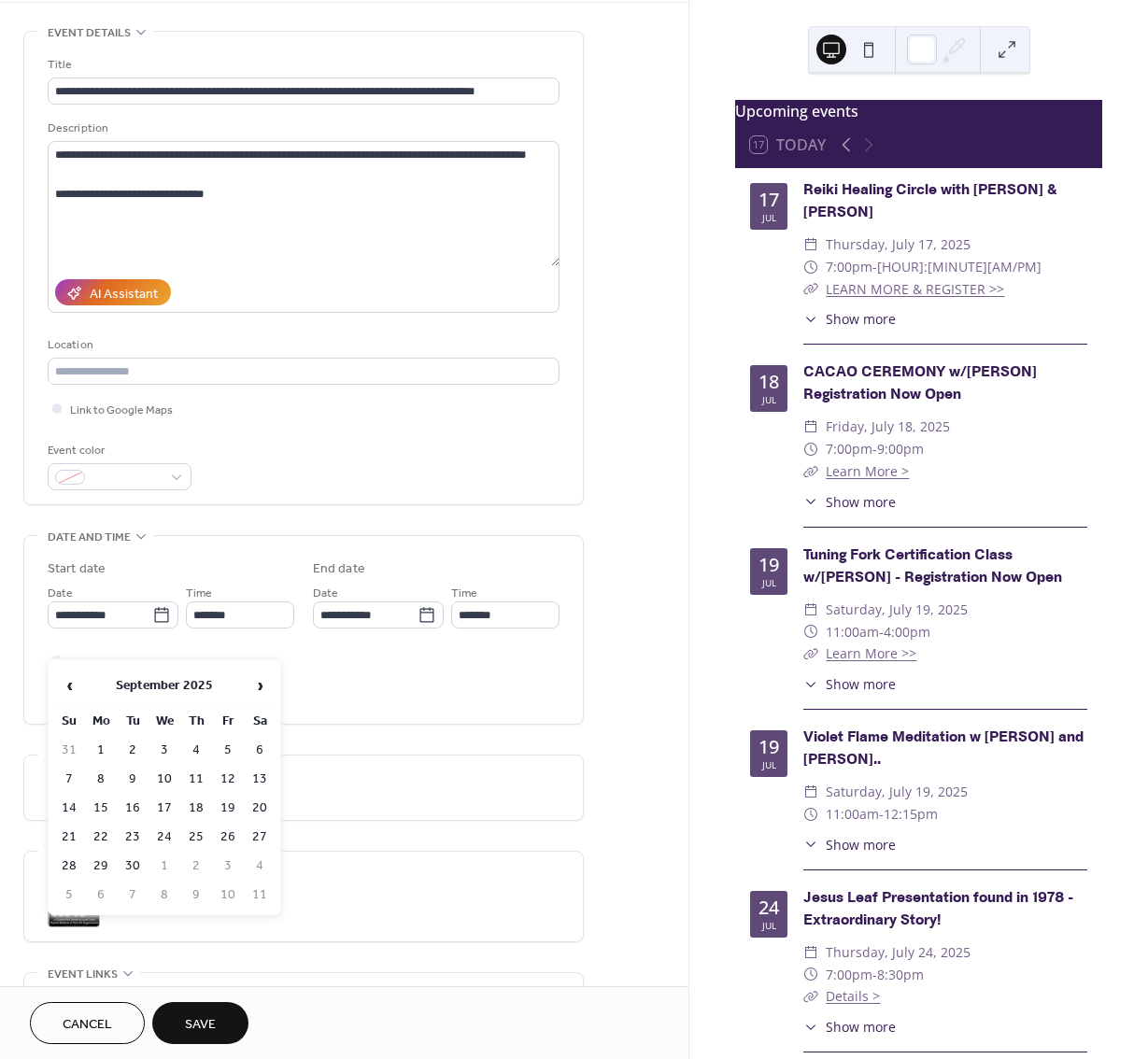 type on "**********" 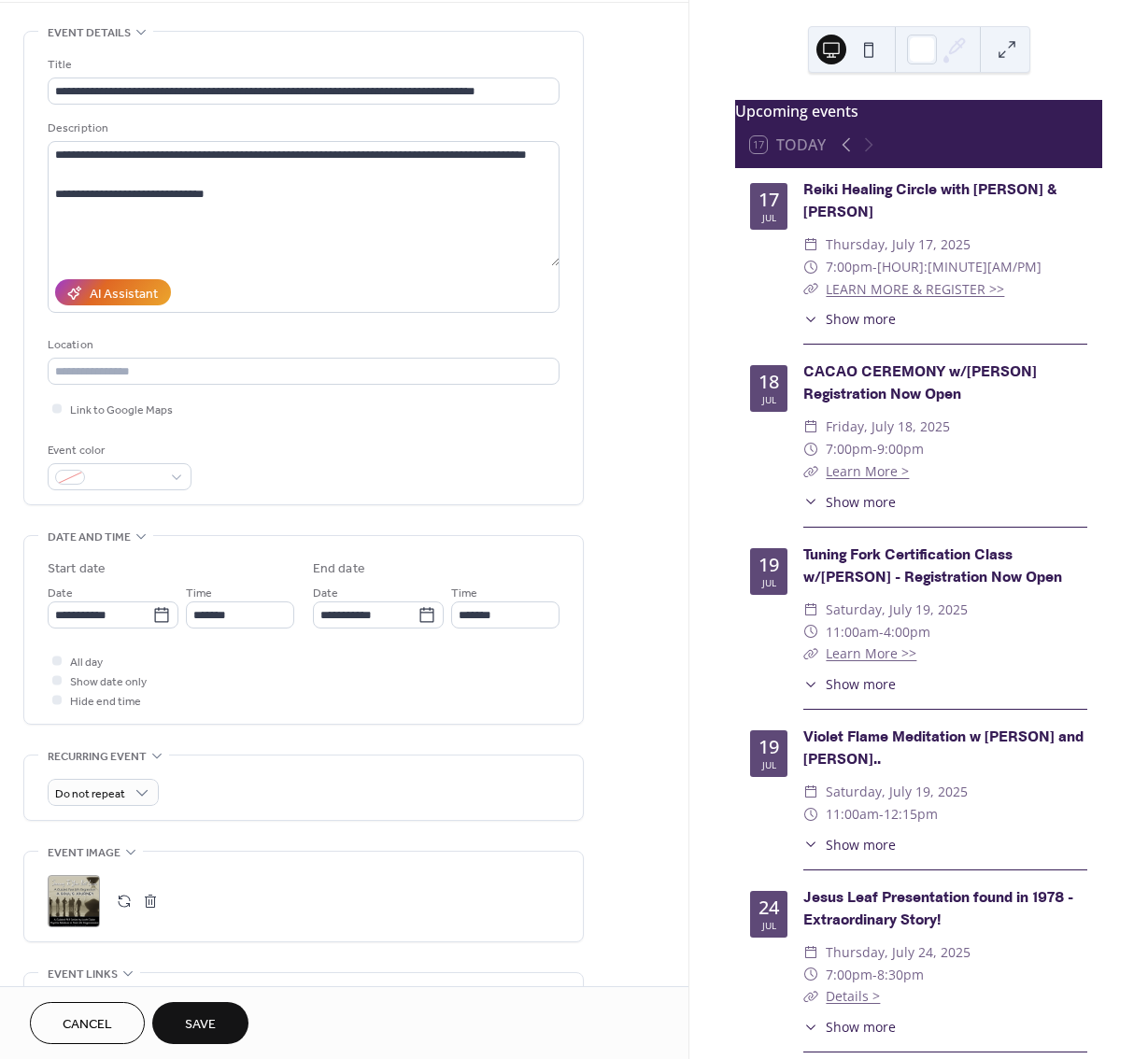 click on ";" at bounding box center (74, 901) 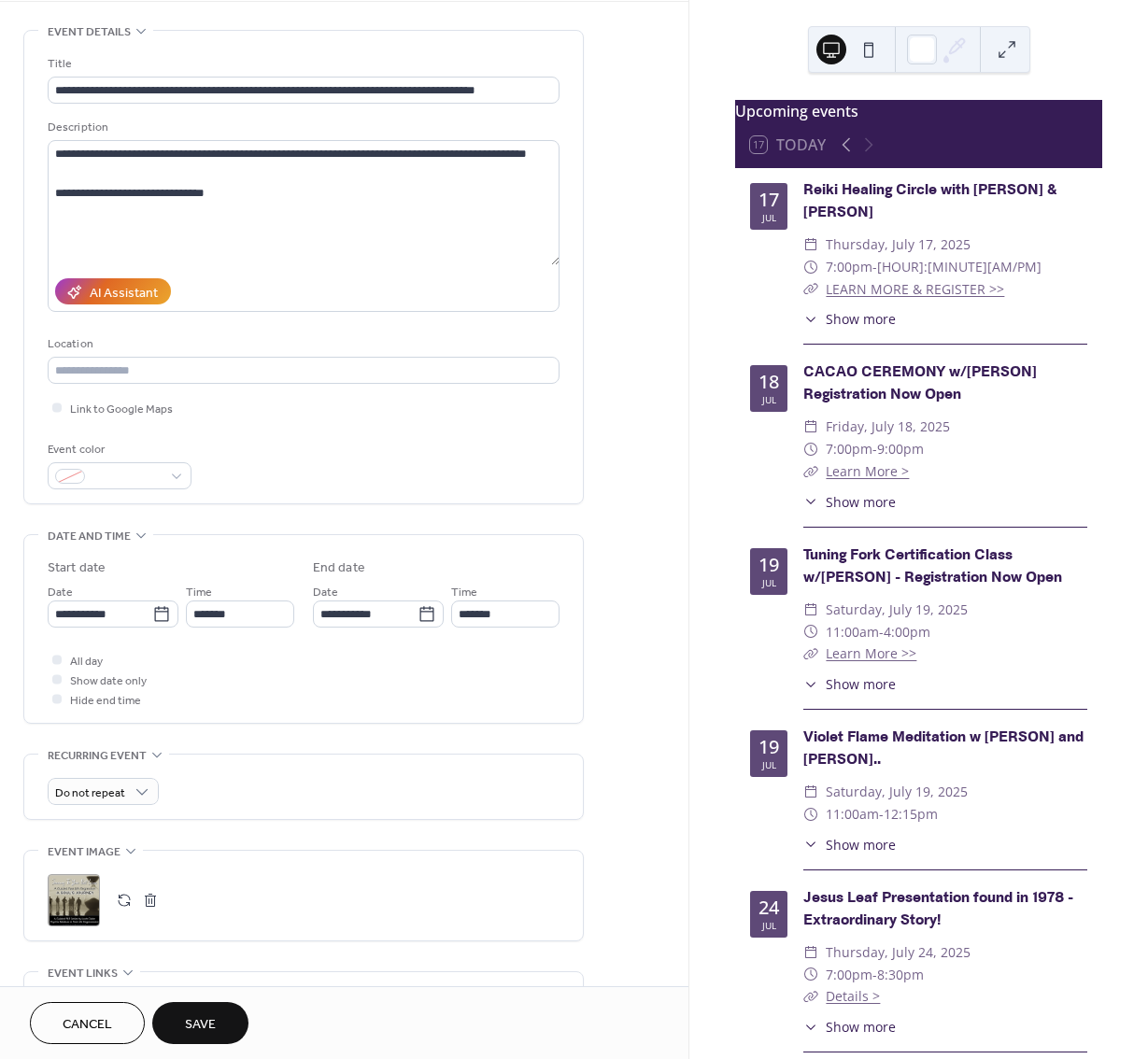 scroll, scrollTop: 75, scrollLeft: 0, axis: vertical 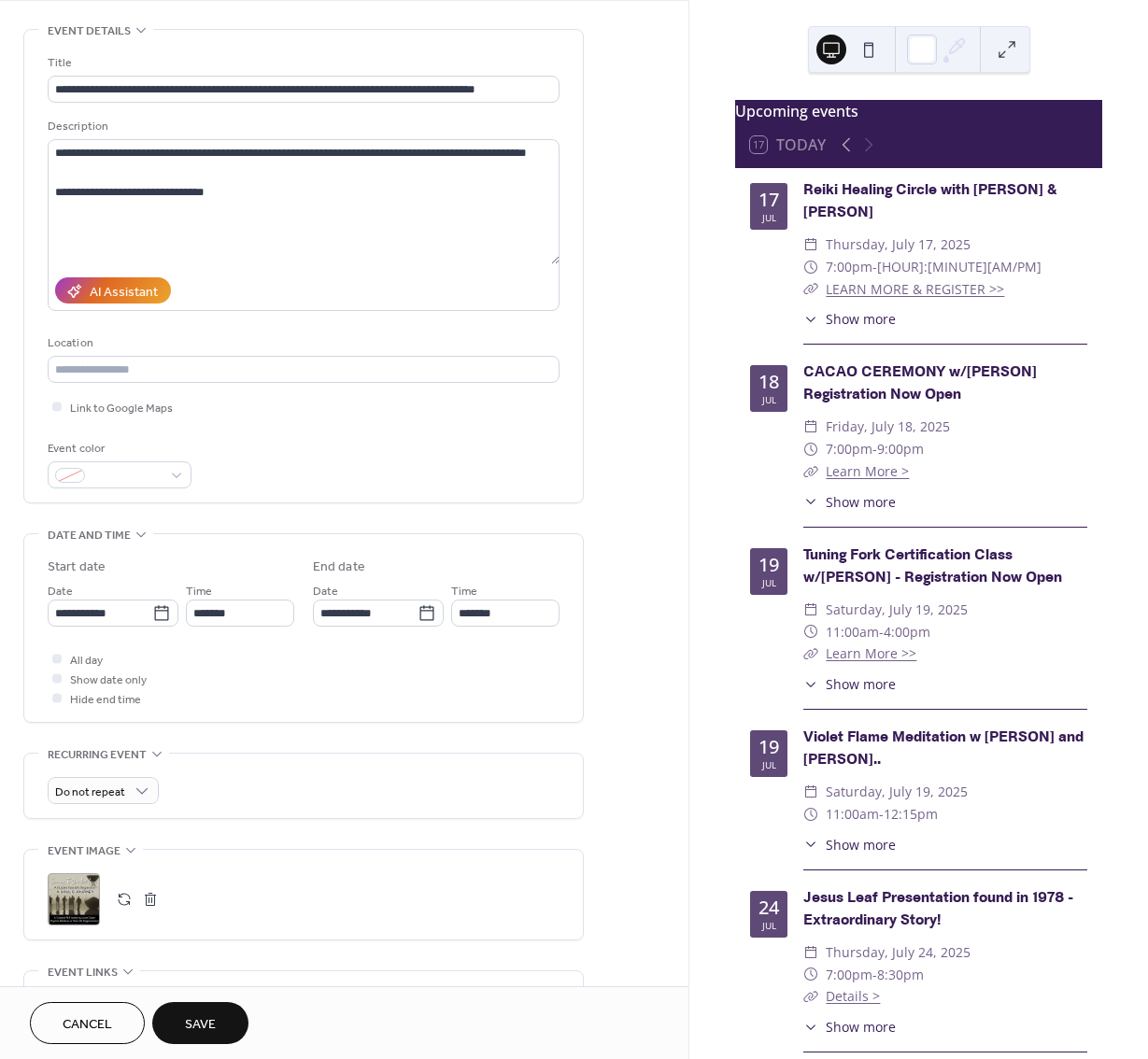 click on ";" at bounding box center [74, 899] 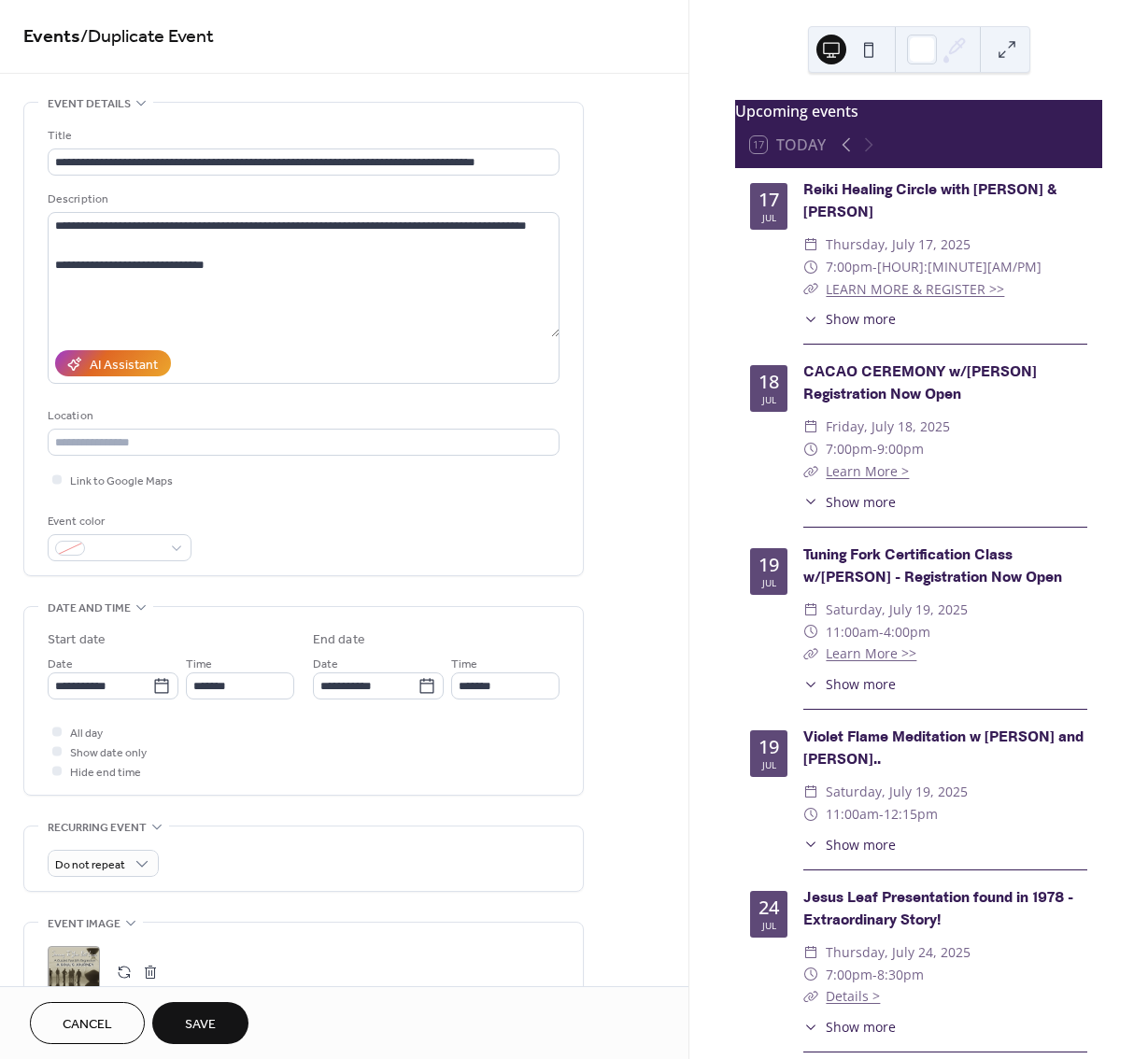 scroll, scrollTop: 7, scrollLeft: 0, axis: vertical 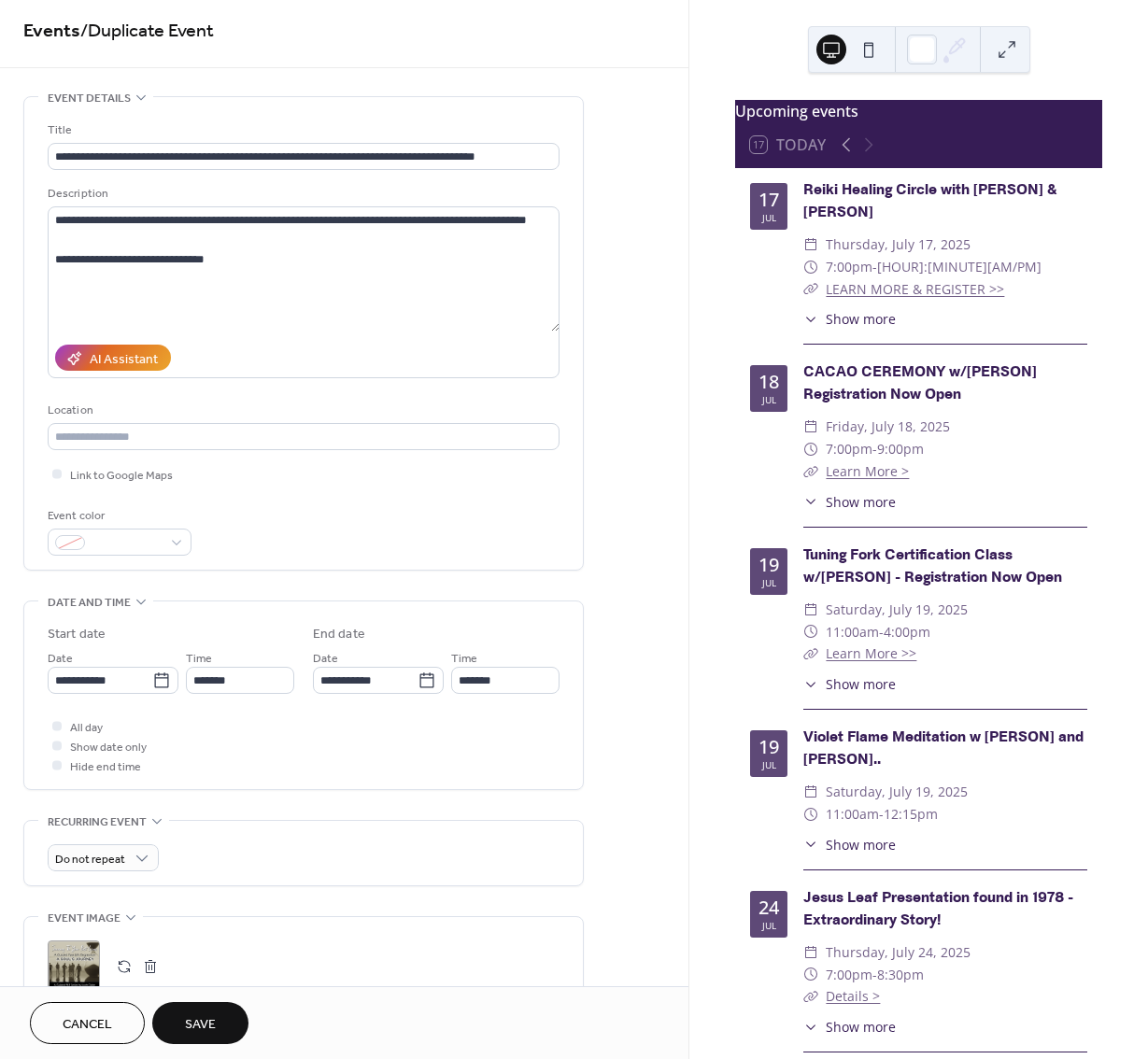click on "Save" at bounding box center (200, 1024) 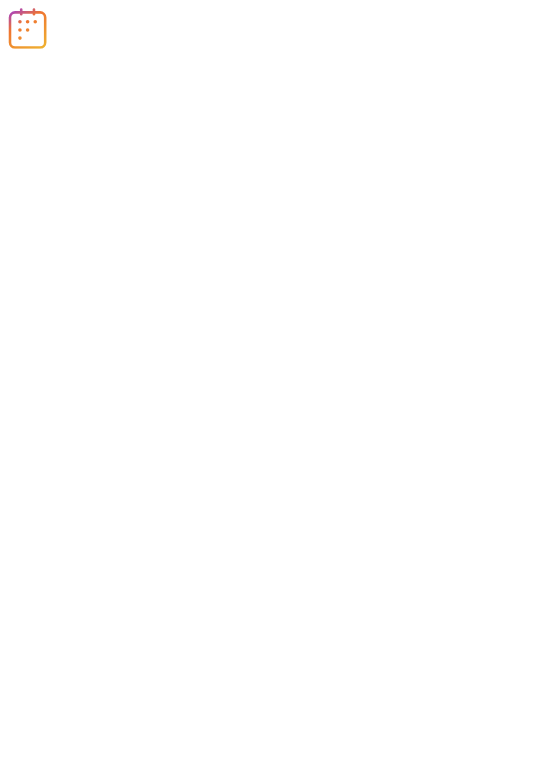 scroll, scrollTop: 0, scrollLeft: 0, axis: both 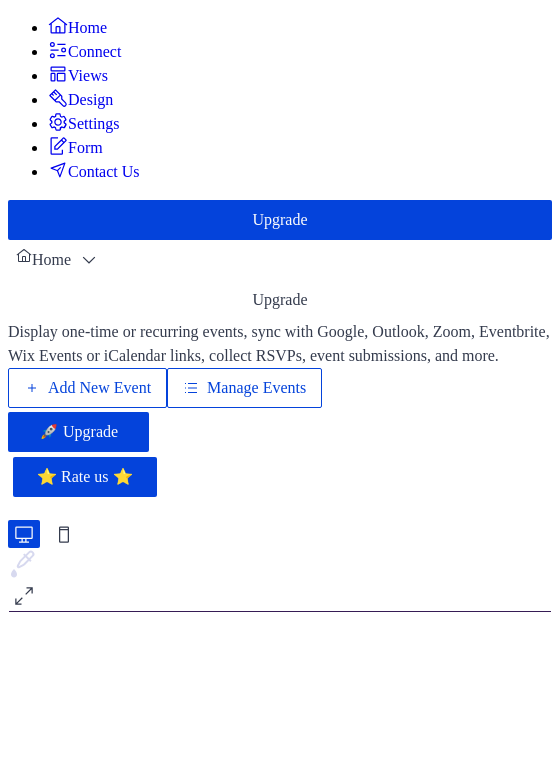 click on "Manage Events" at bounding box center [256, 388] 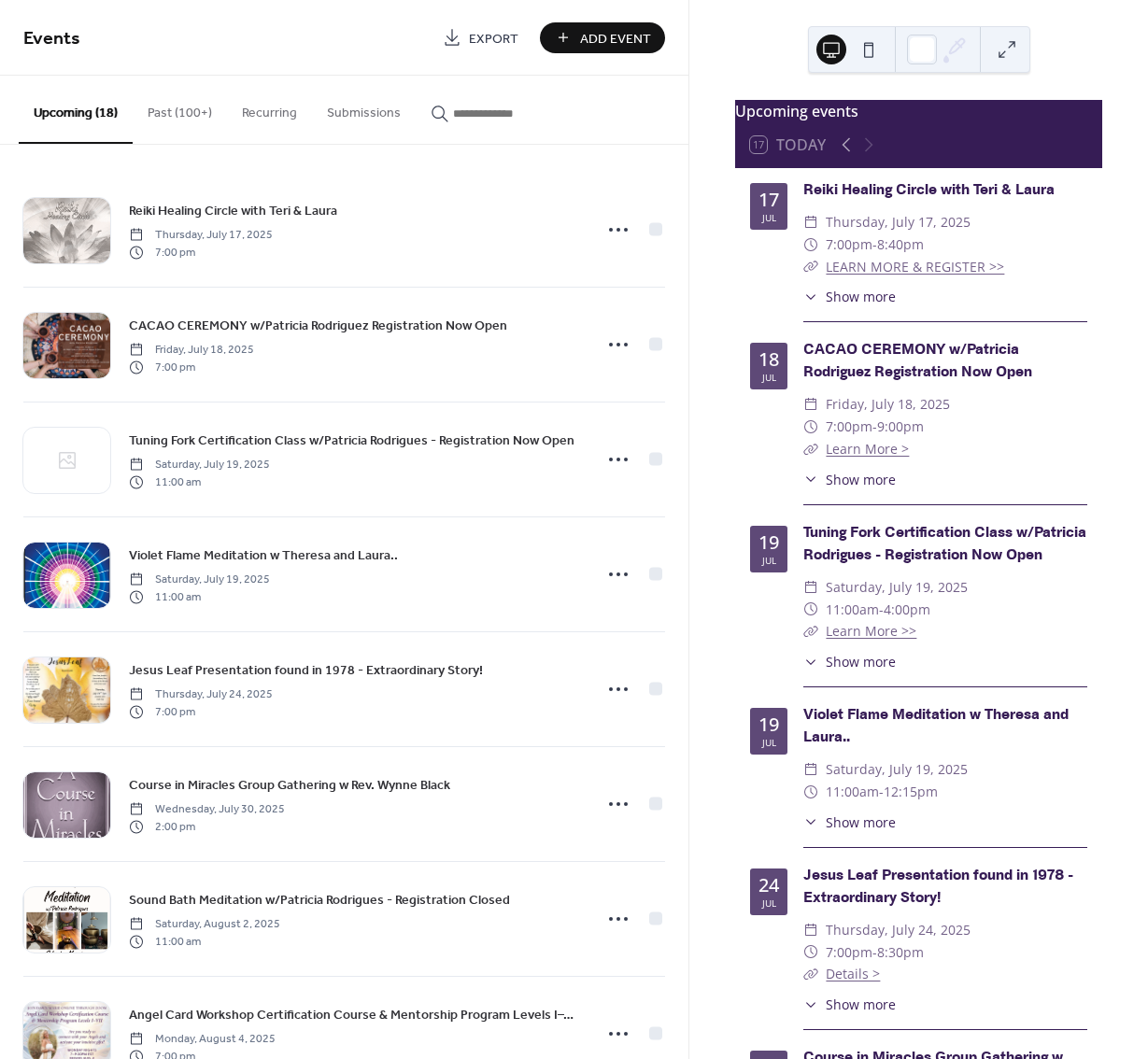 scroll, scrollTop: 0, scrollLeft: 0, axis: both 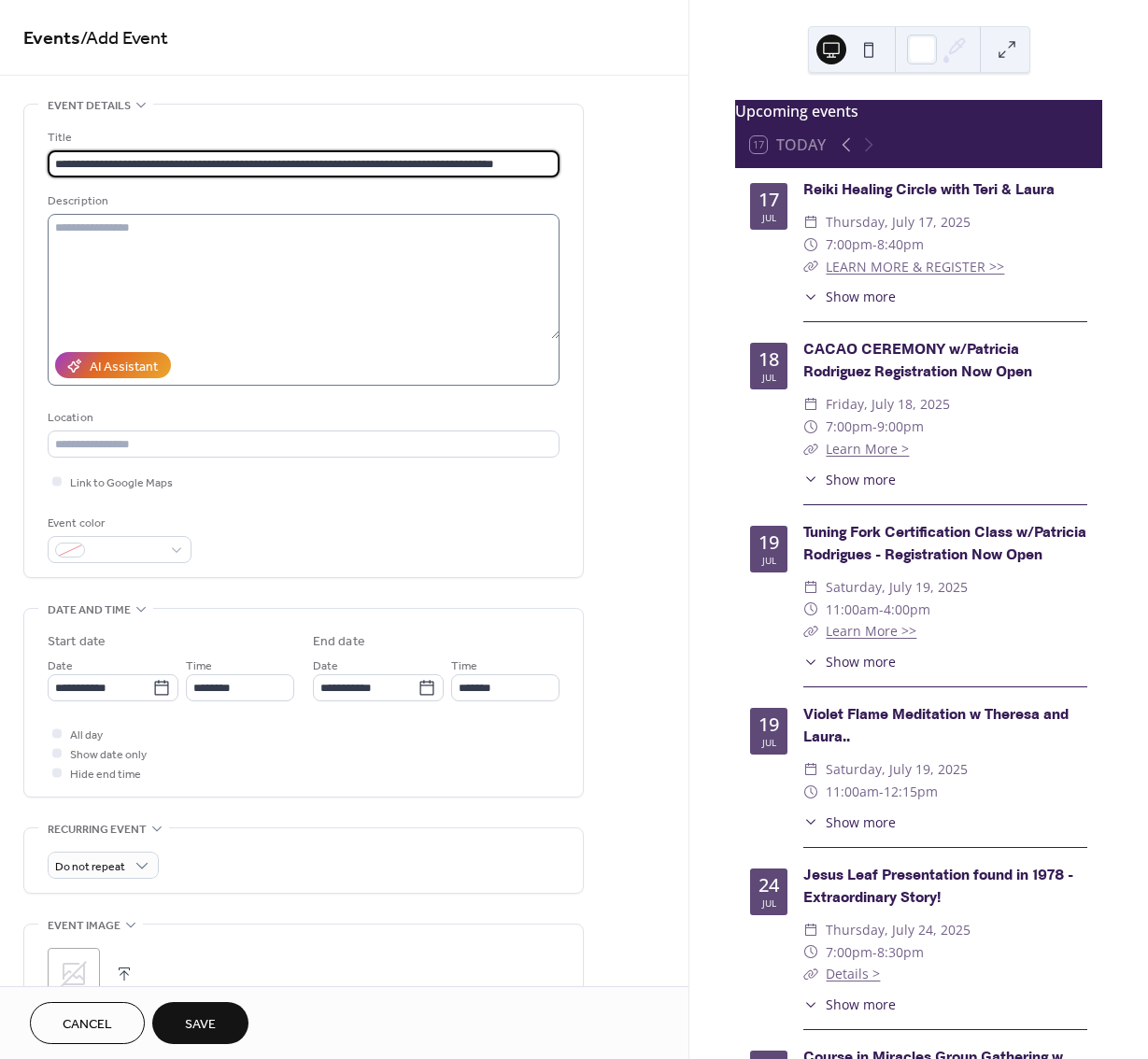 type on "**********" 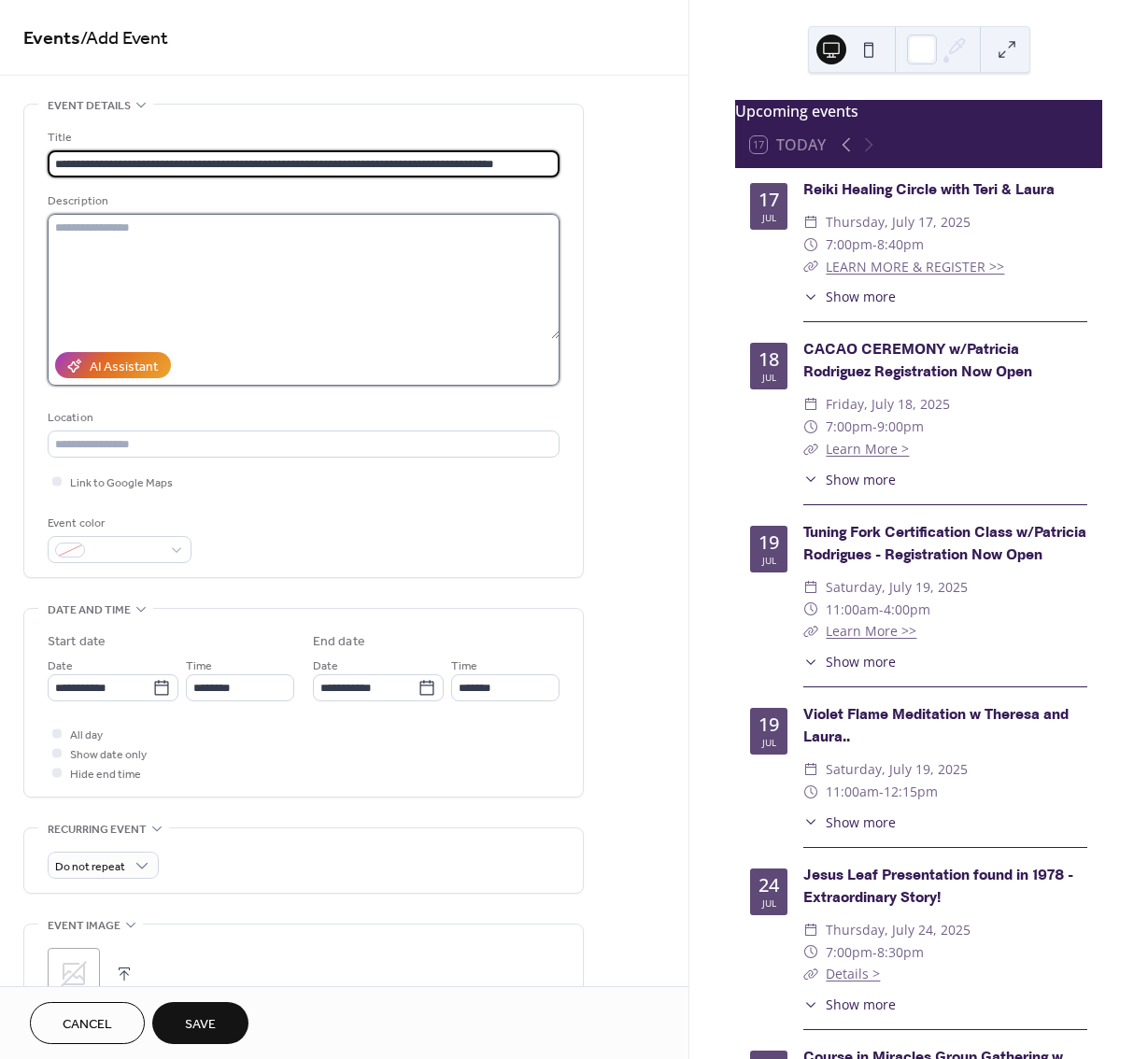 click at bounding box center [304, 276] 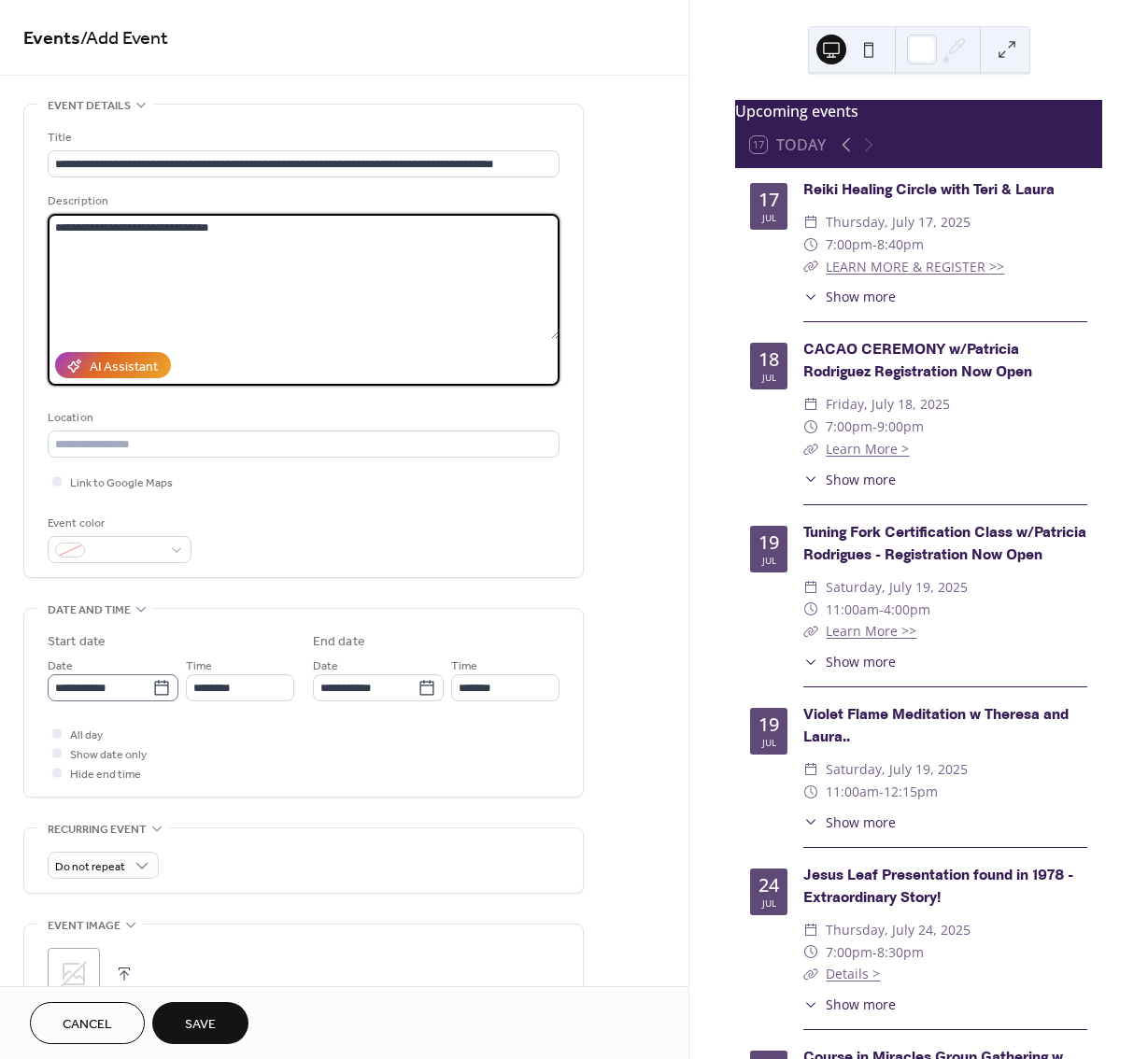 type on "**********" 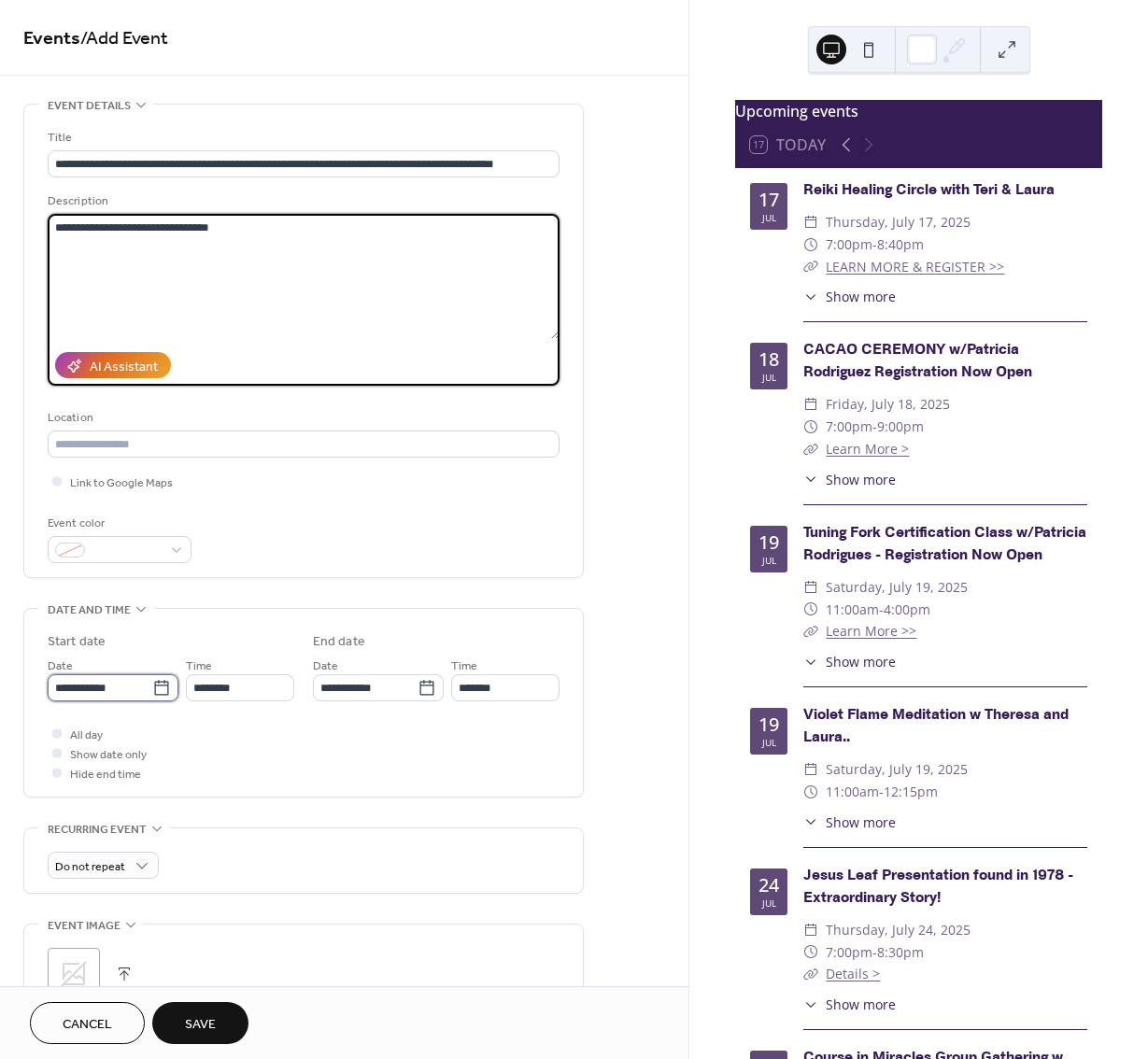 click on "**********" at bounding box center [100, 687] 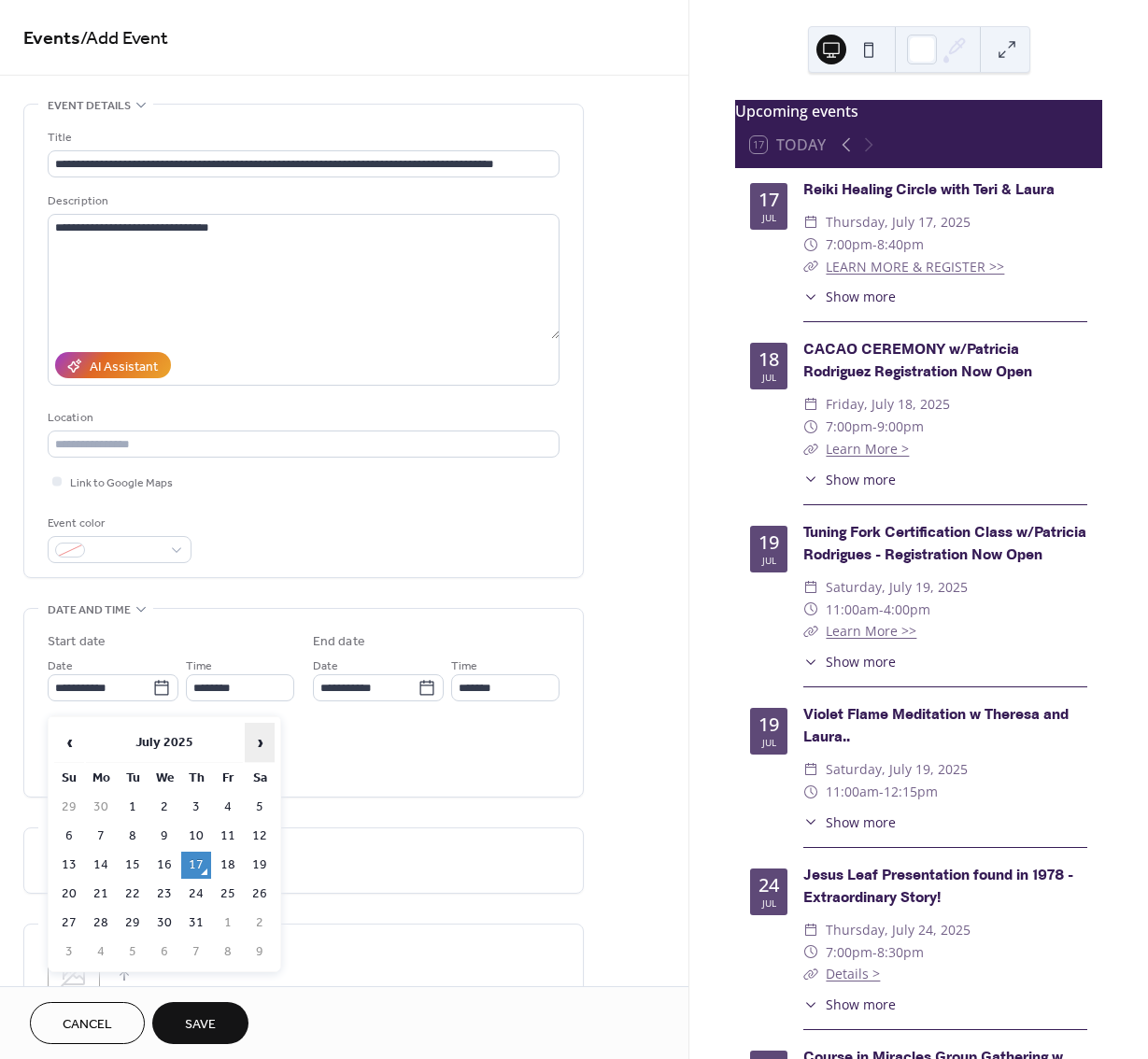 click on "›" at bounding box center (260, 742) 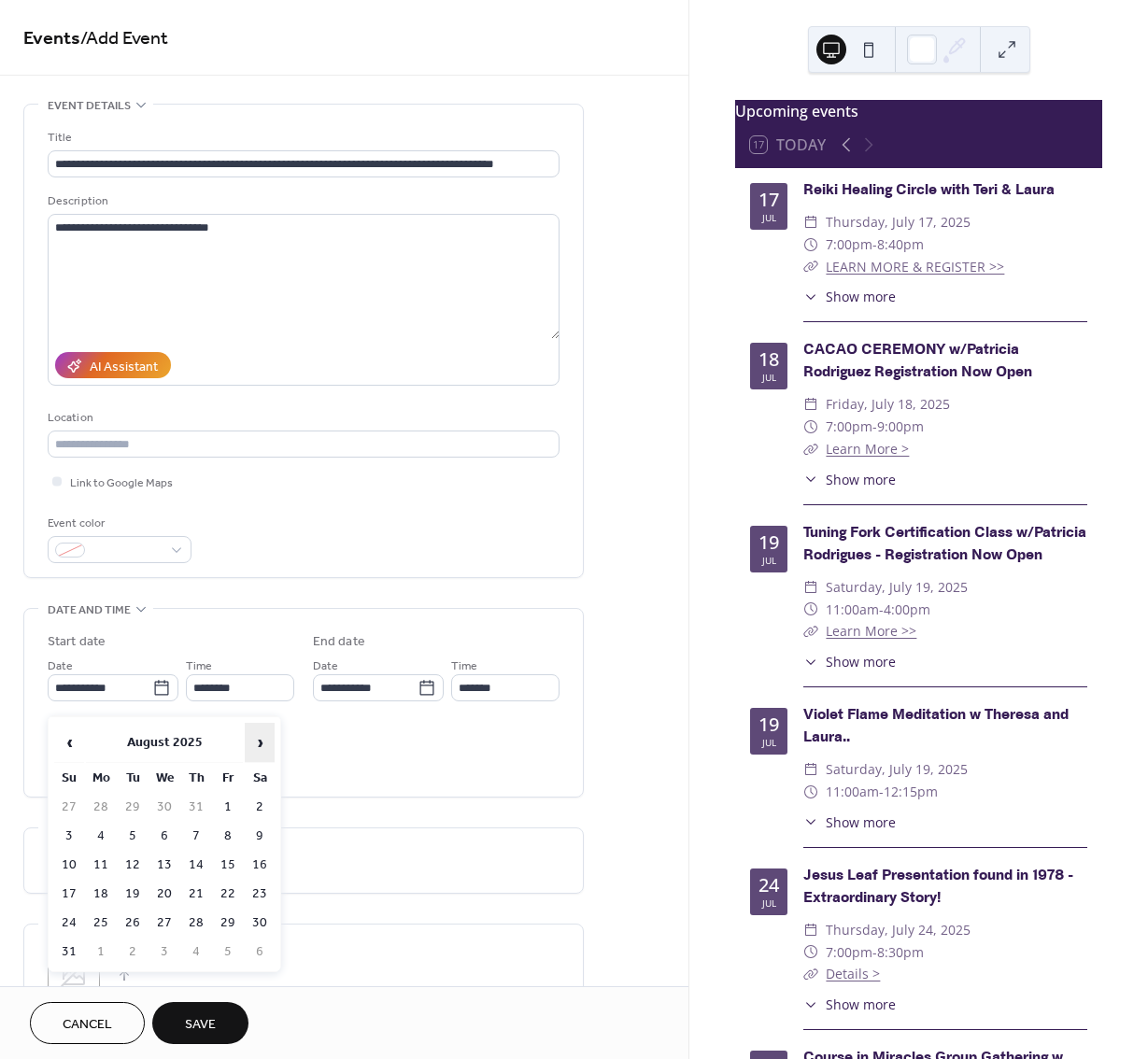 click on "›" at bounding box center (260, 742) 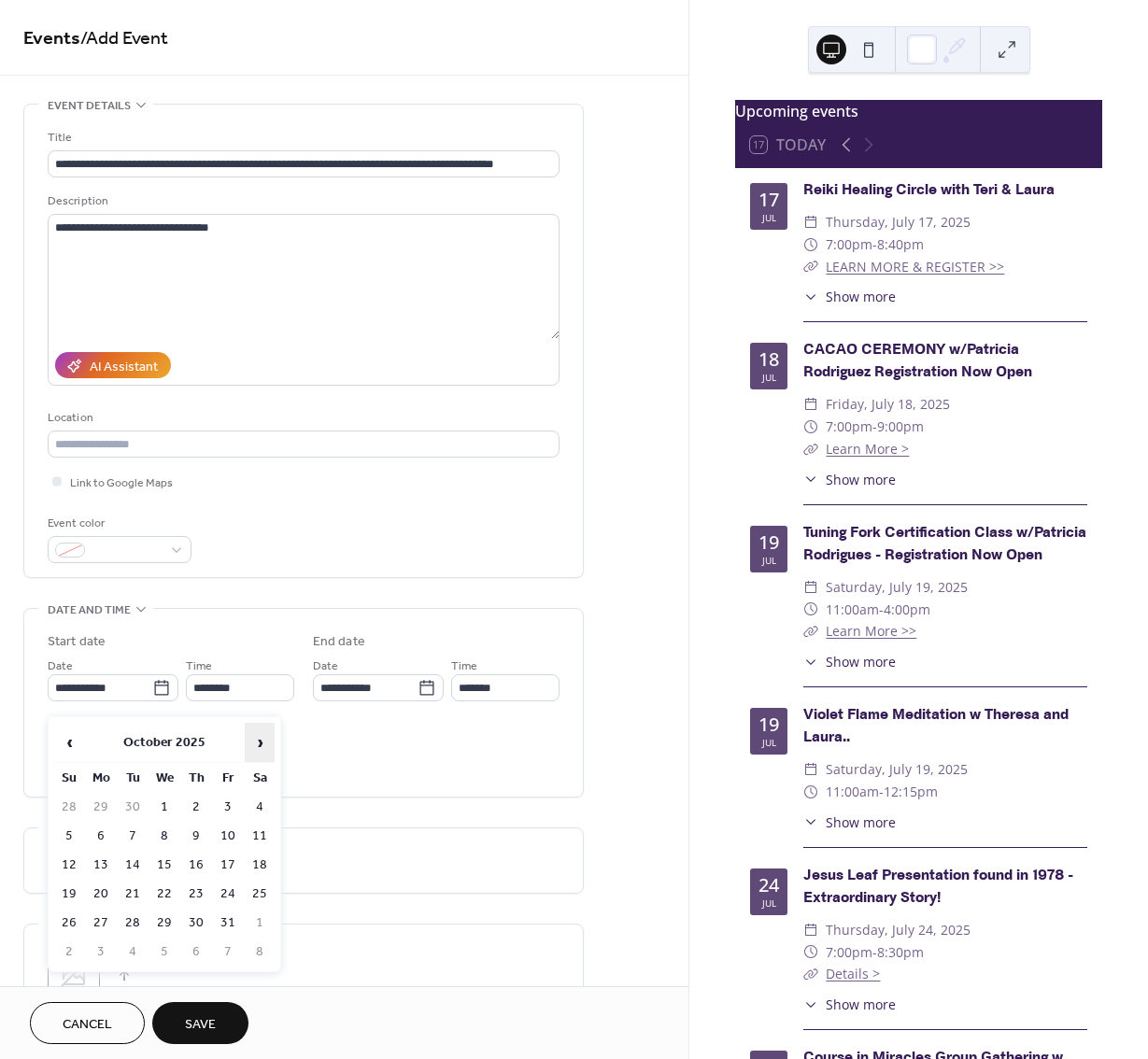 click on "›" at bounding box center (260, 742) 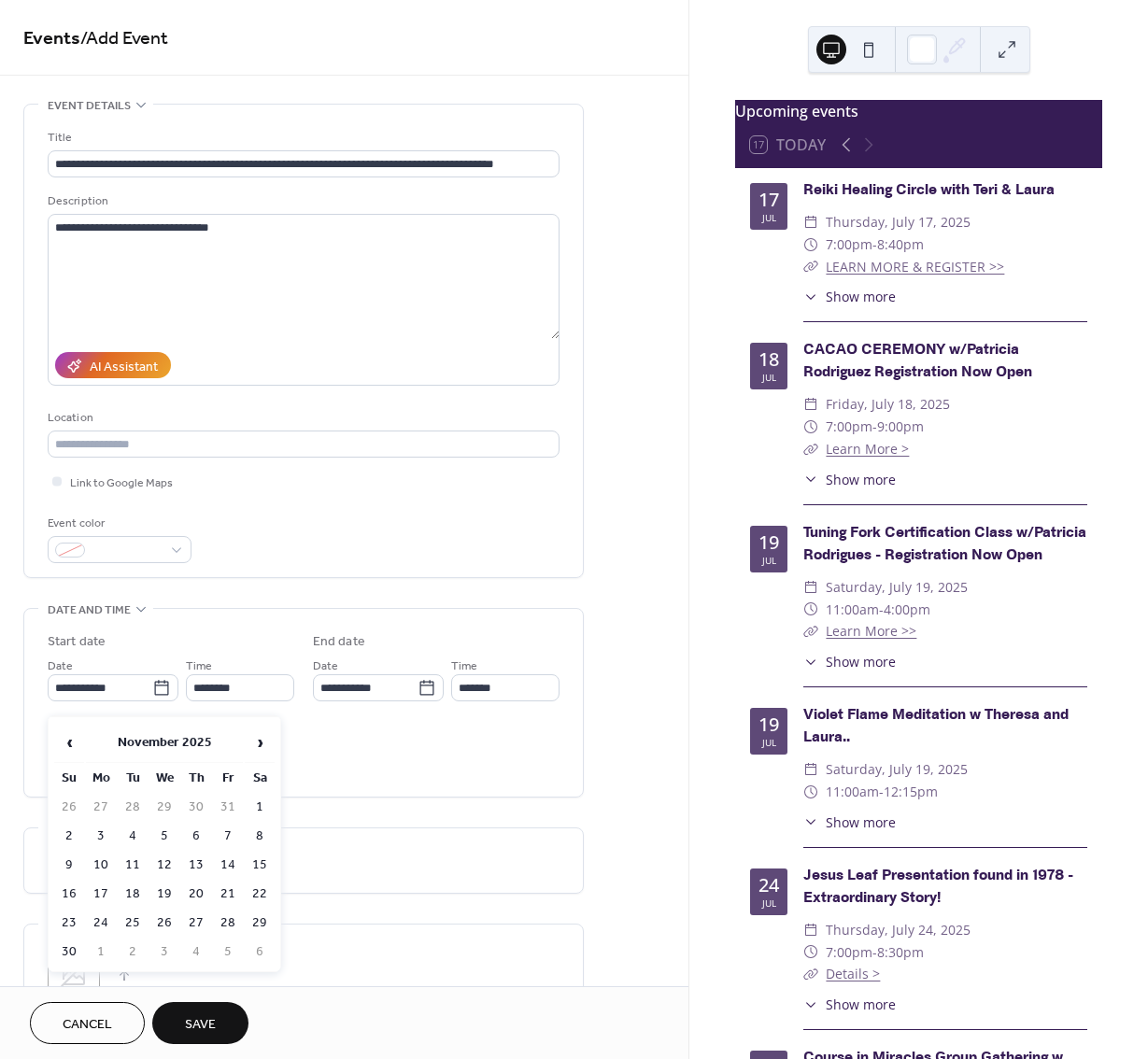 click on "20" at bounding box center (196, 894) 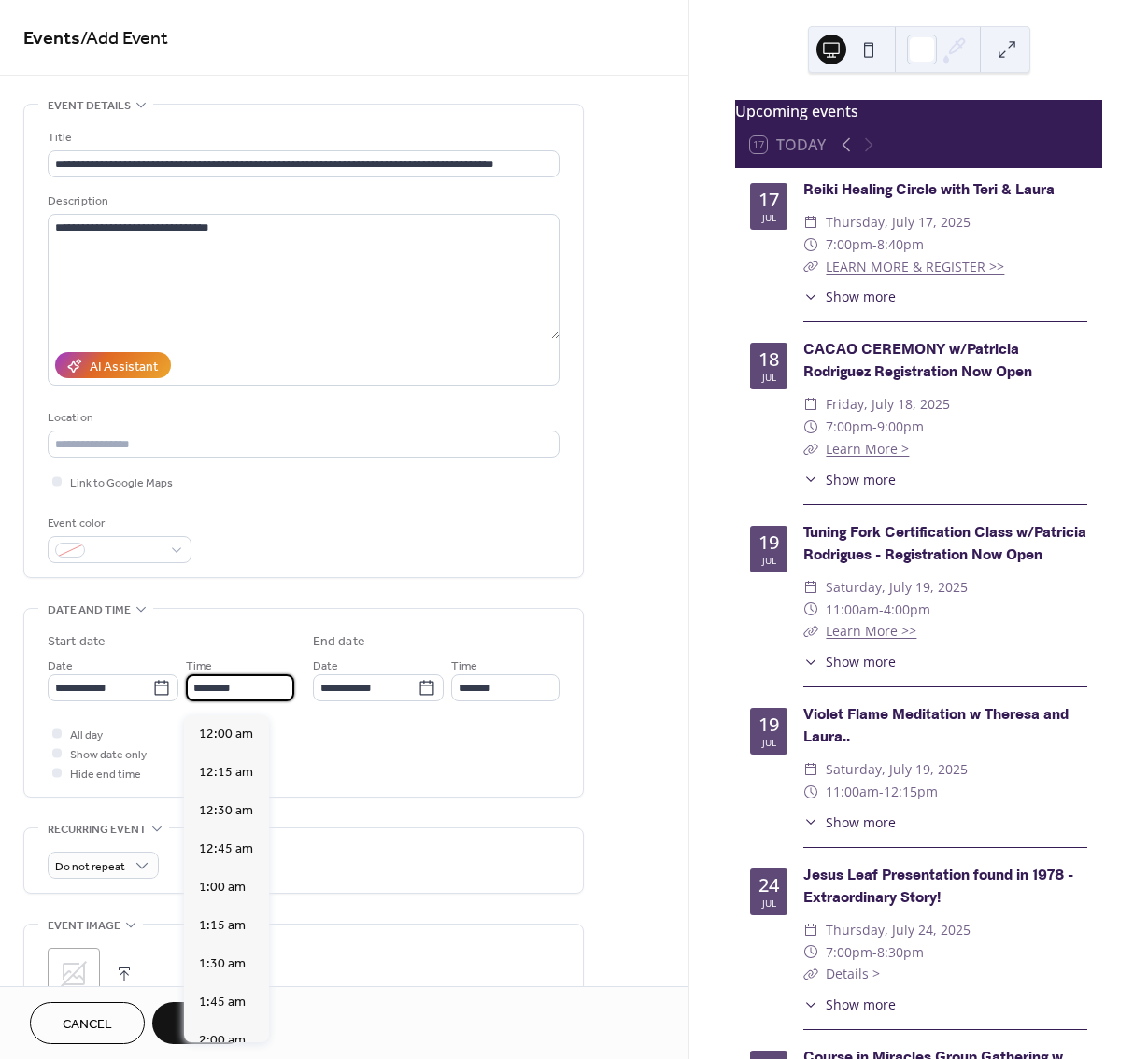 click on "********" at bounding box center [240, 687] 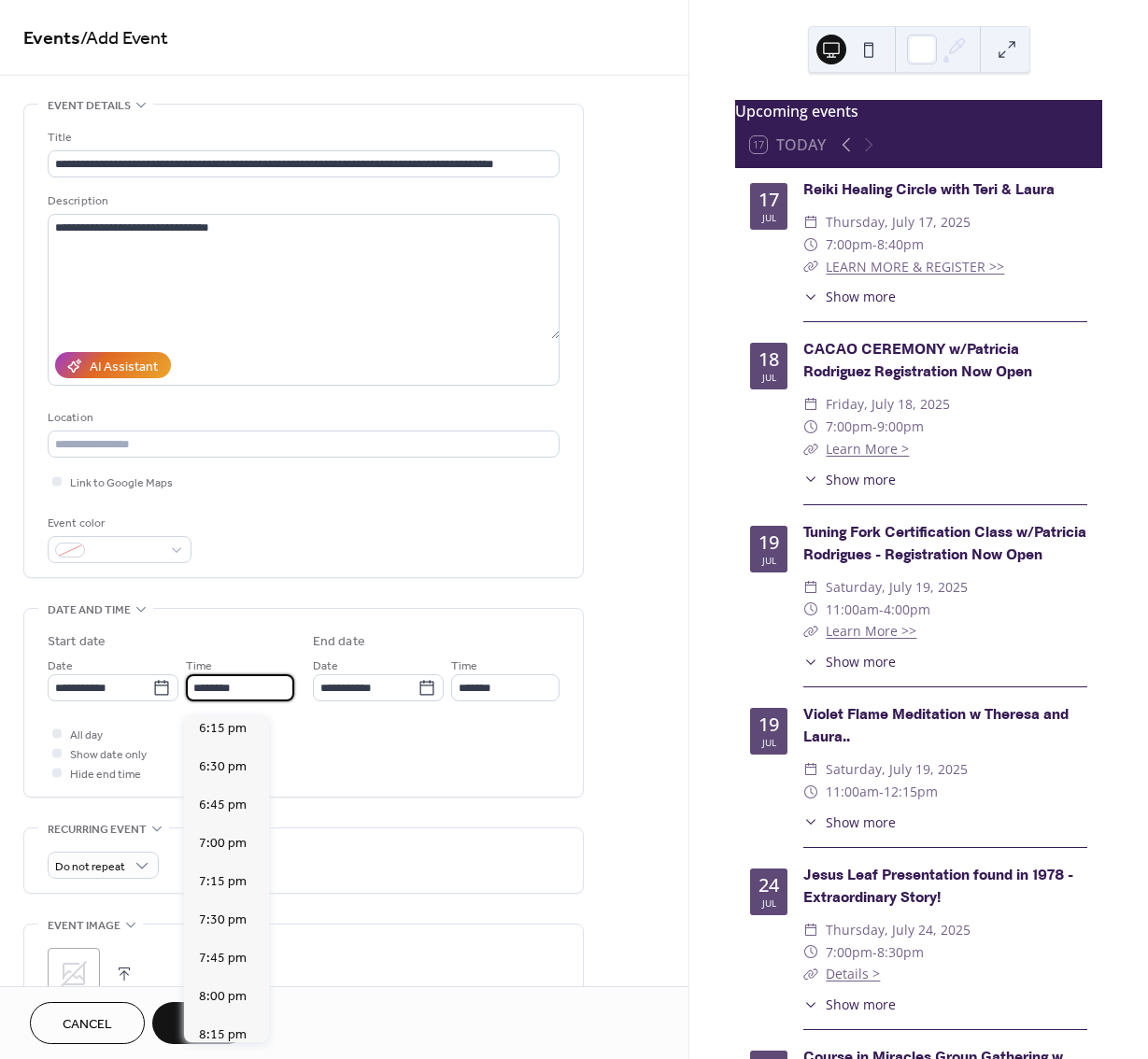 scroll, scrollTop: 2817, scrollLeft: 0, axis: vertical 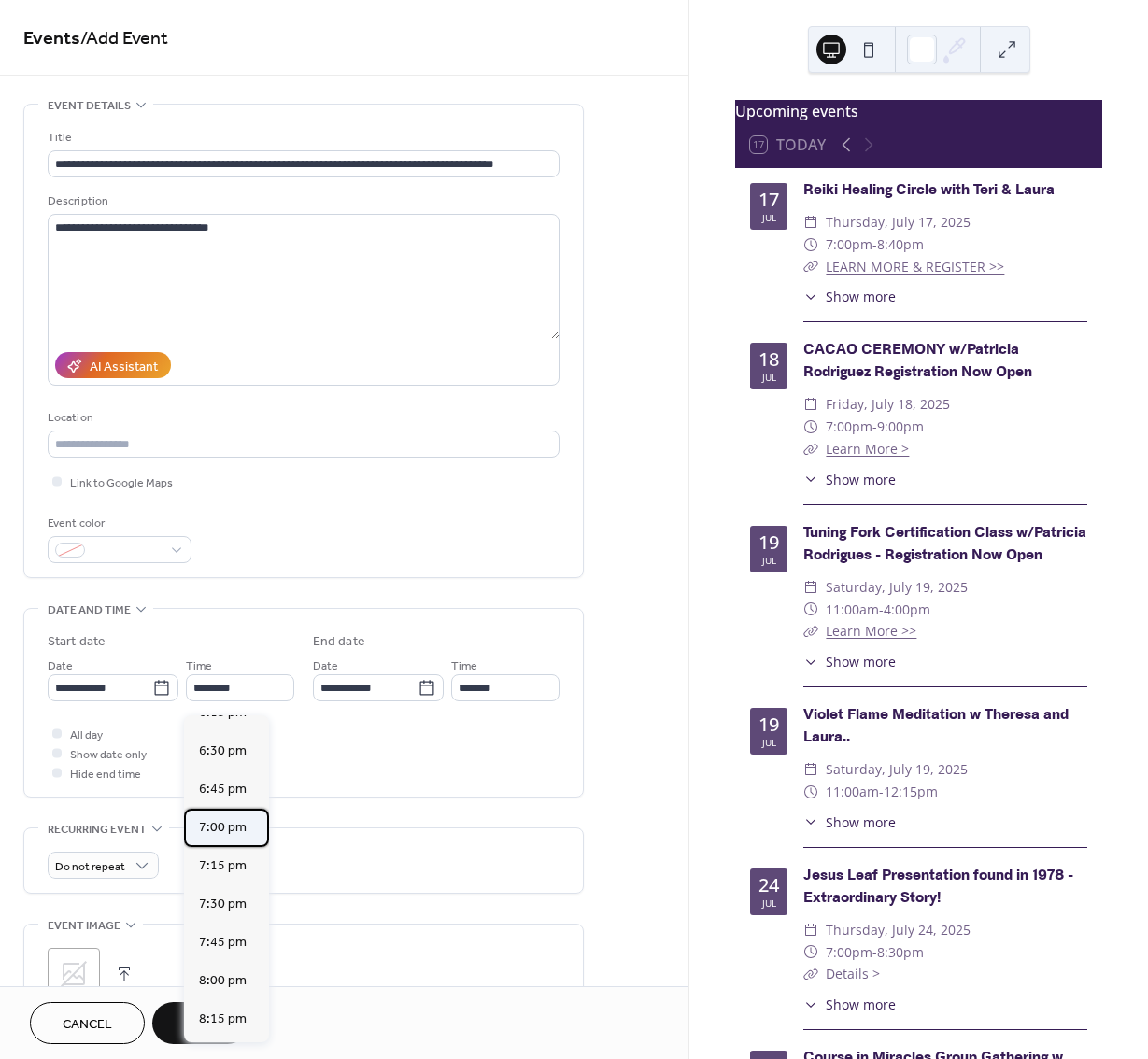 click on "7:00 pm" at bounding box center [222, 827] 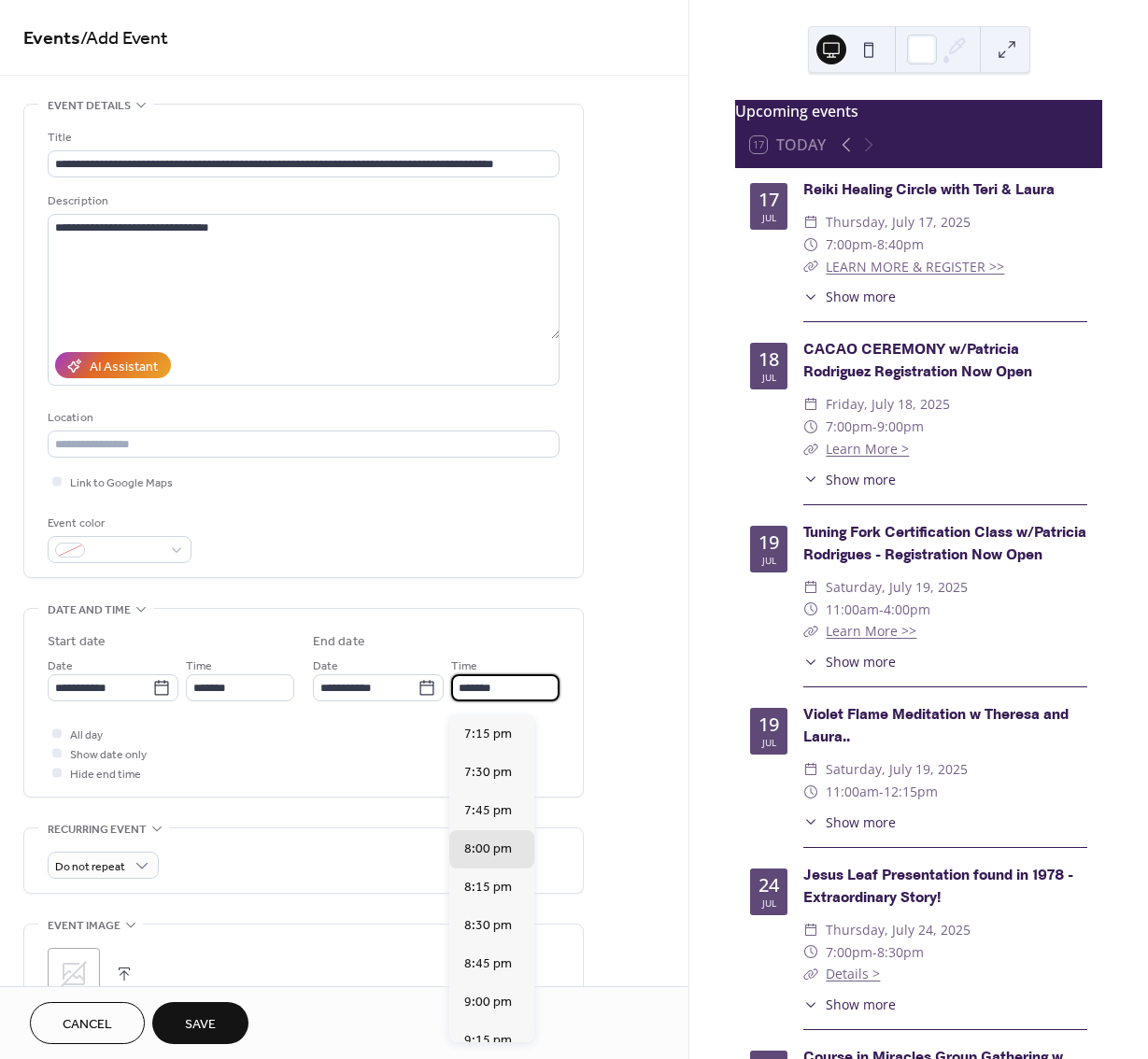 click on "*******" at bounding box center (505, 687) 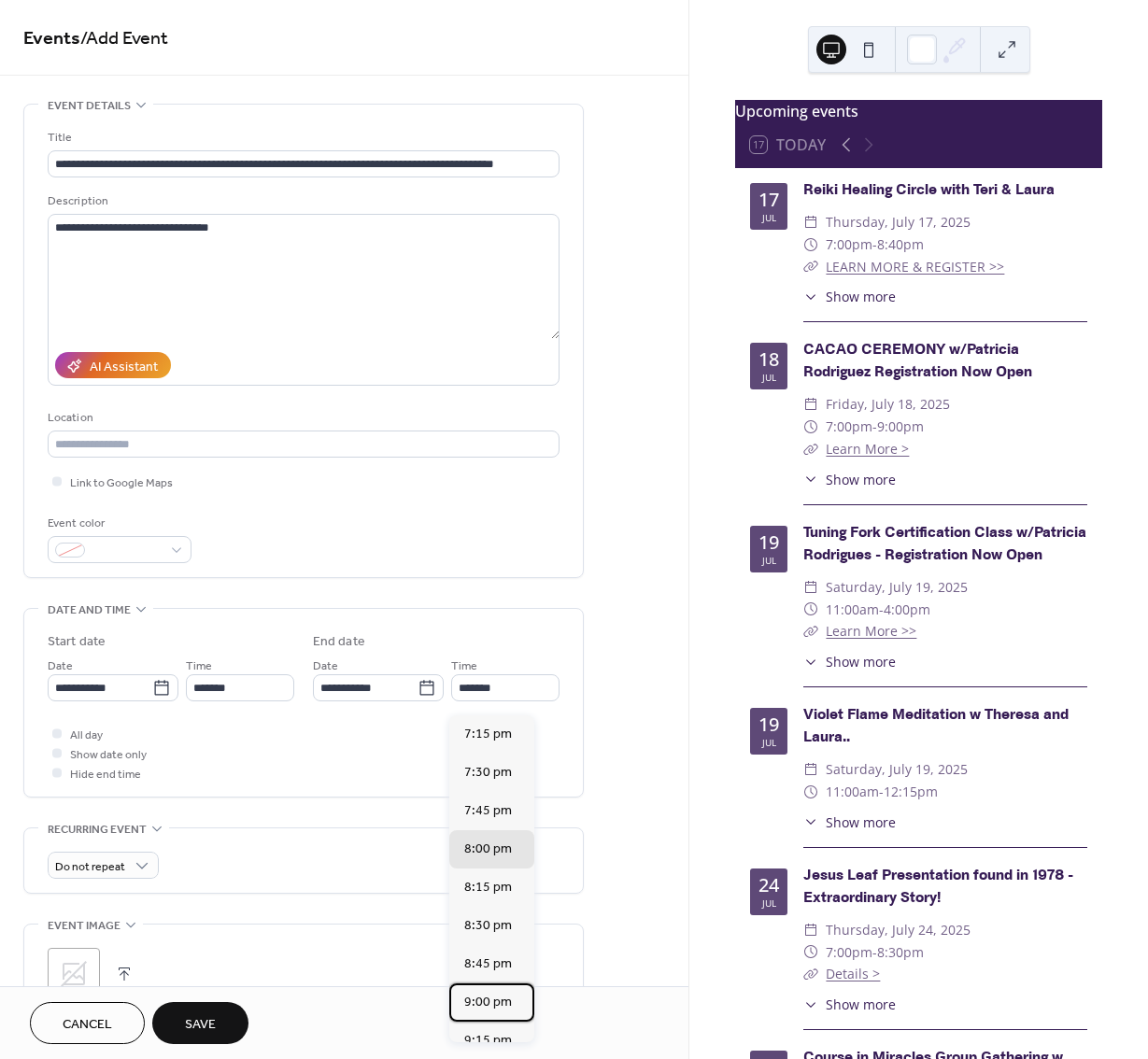 click on "9:00 pm" at bounding box center [488, 1002] 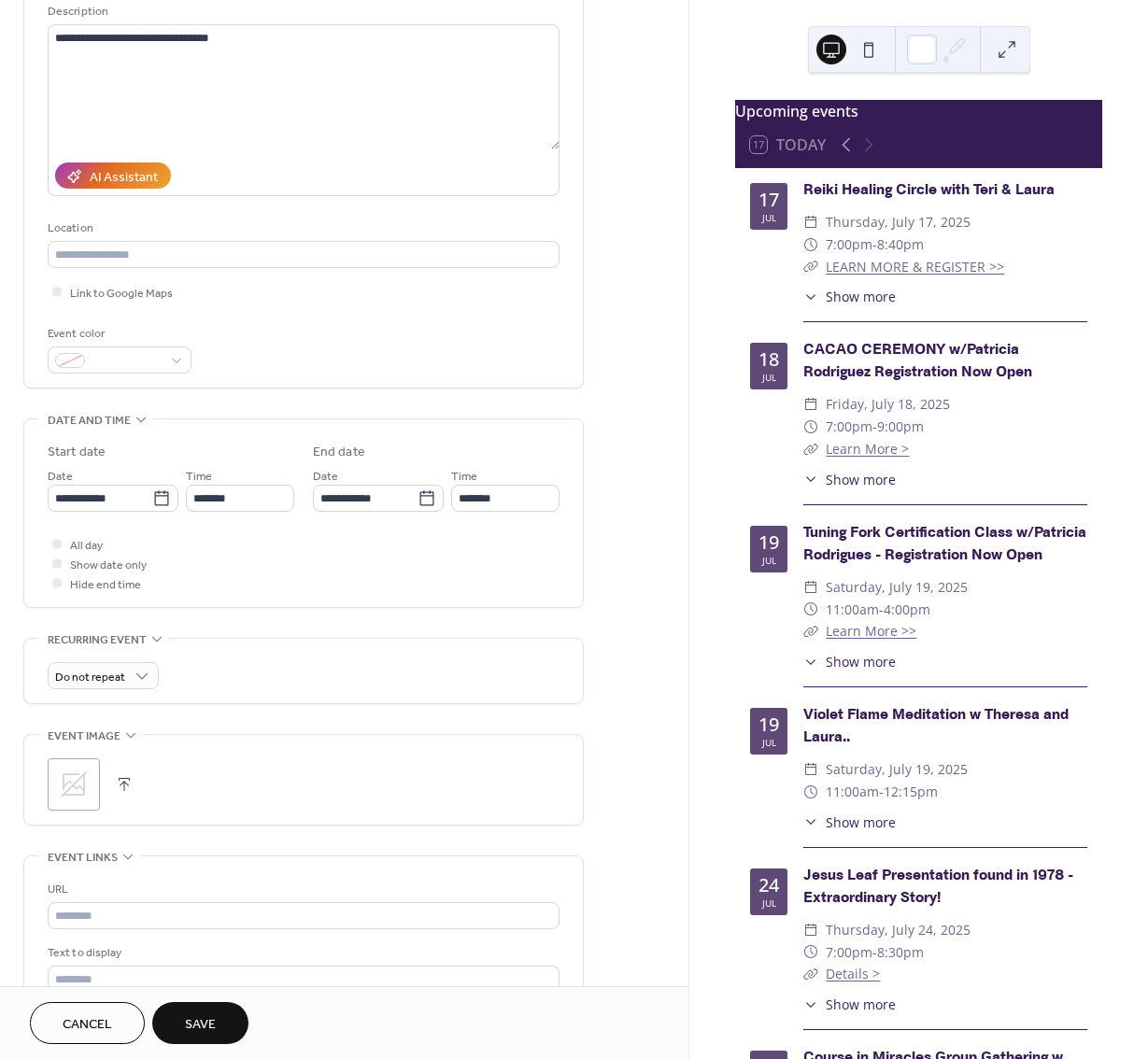 scroll, scrollTop: 205, scrollLeft: 0, axis: vertical 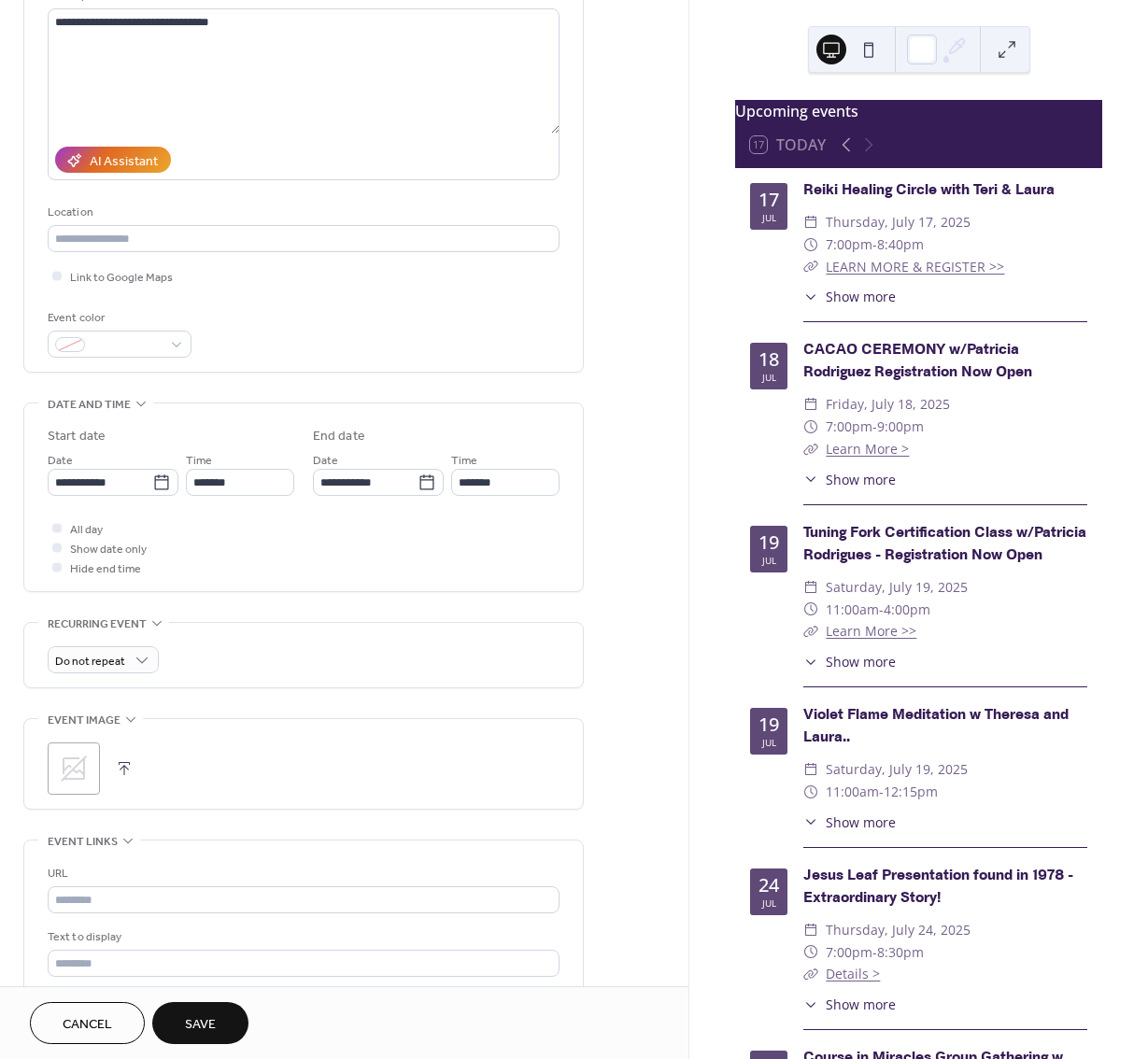 click on ";" at bounding box center (74, 769) 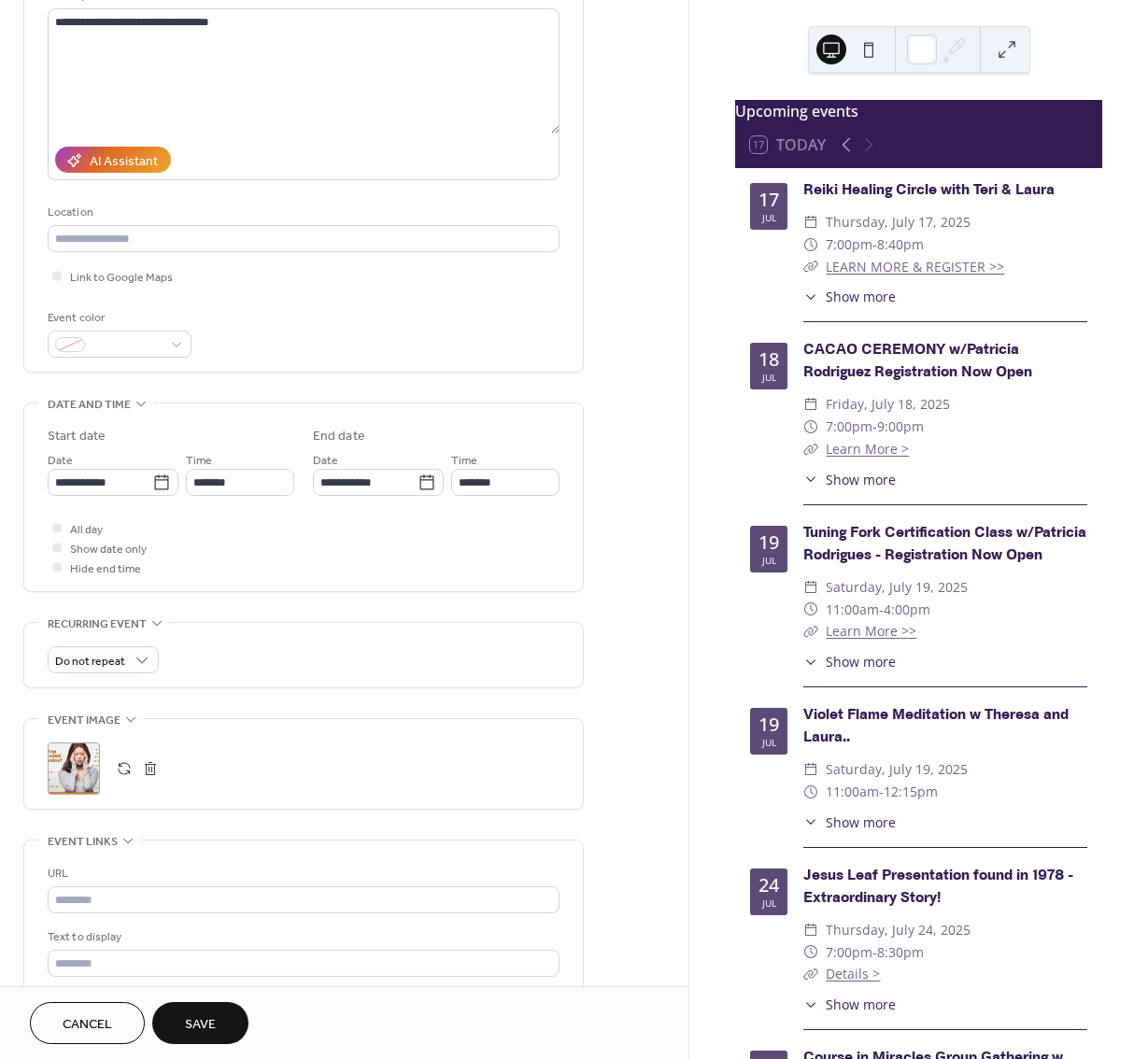 scroll, scrollTop: 421, scrollLeft: 0, axis: vertical 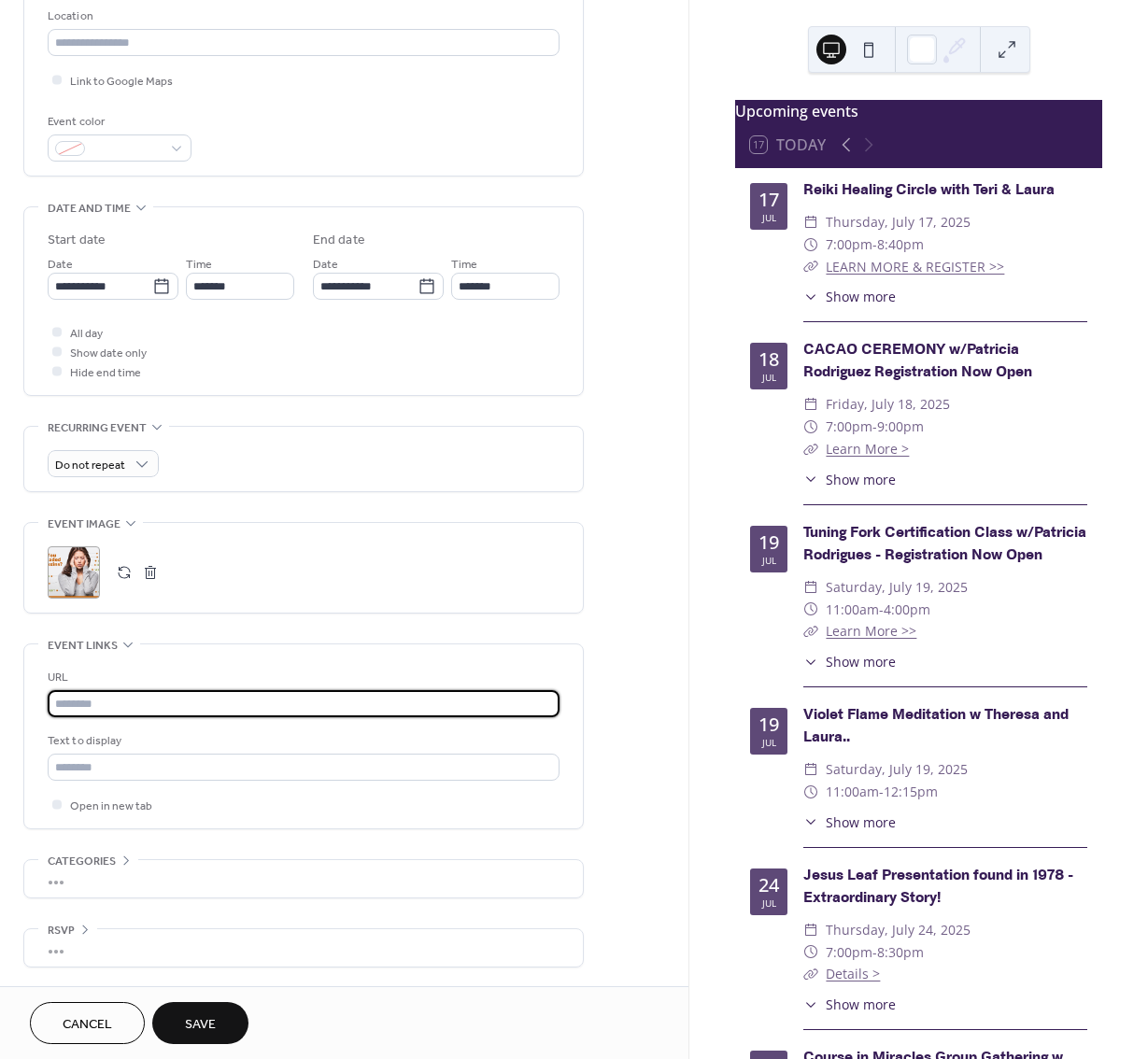 paste on "**********" 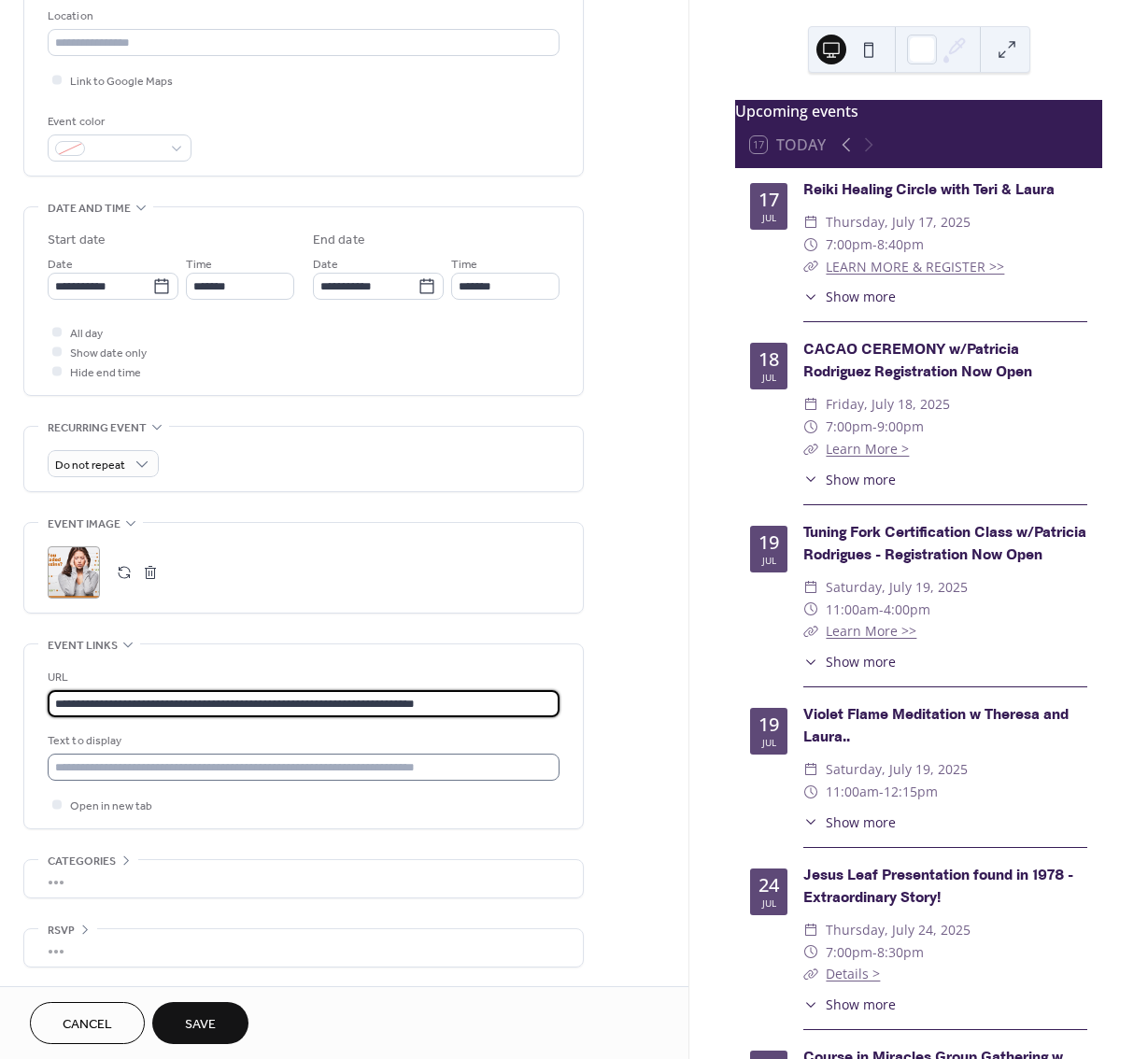 type on "**********" 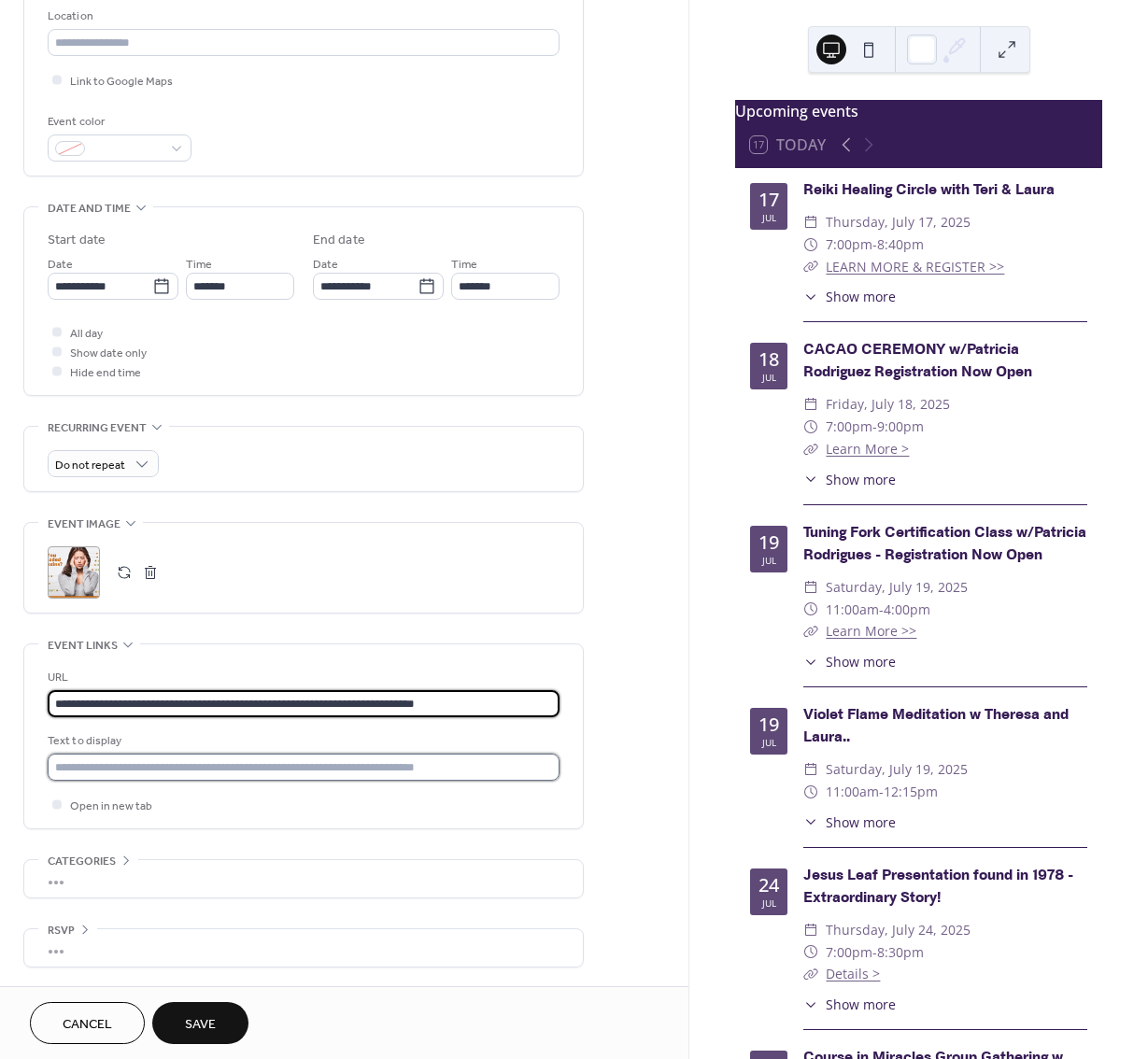 click at bounding box center (304, 767) 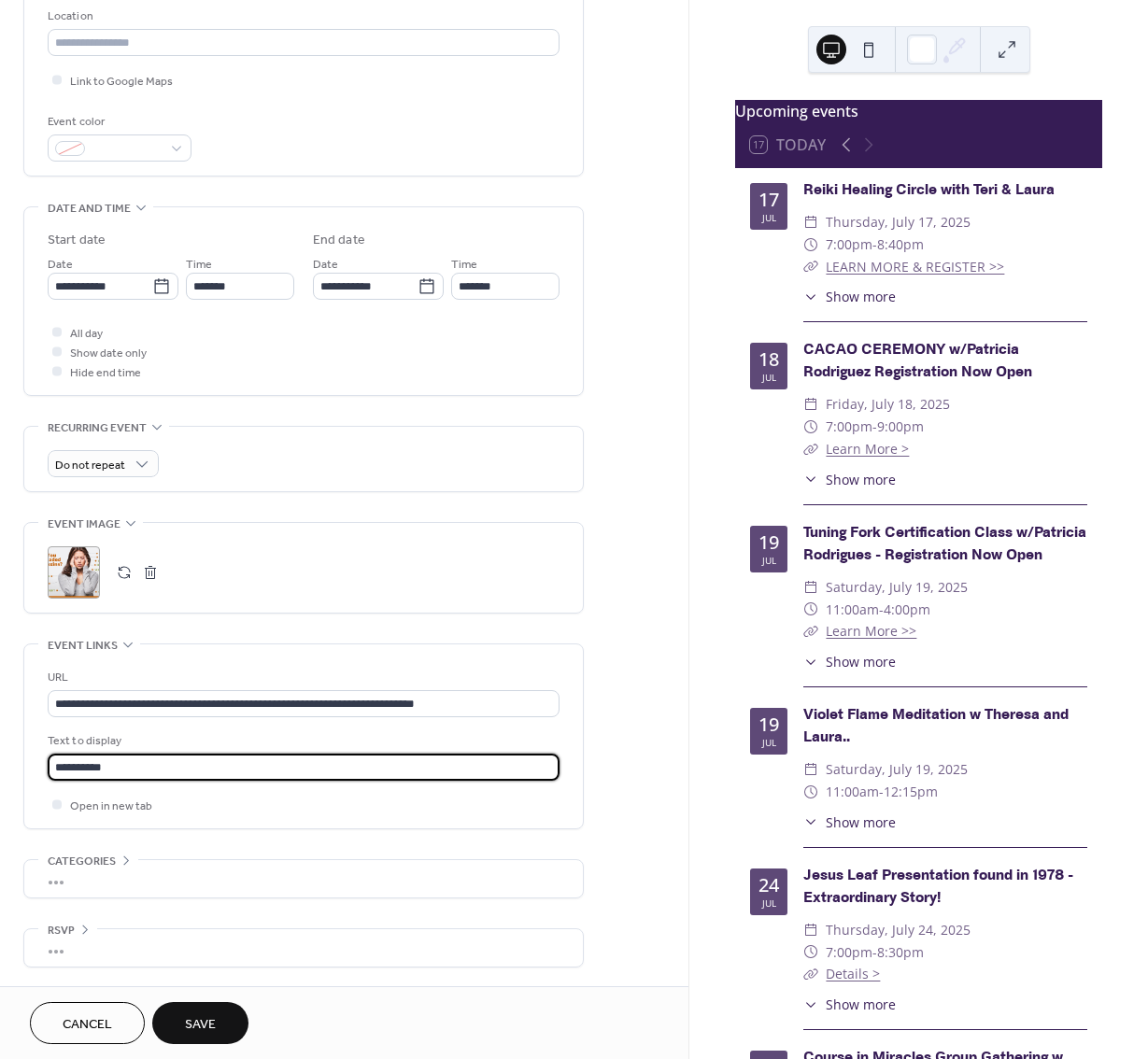 type on "*********" 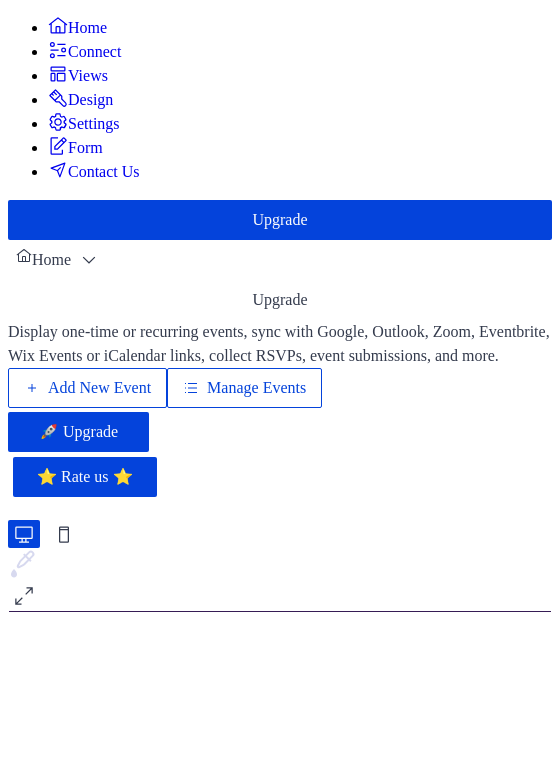 scroll, scrollTop: 0, scrollLeft: 0, axis: both 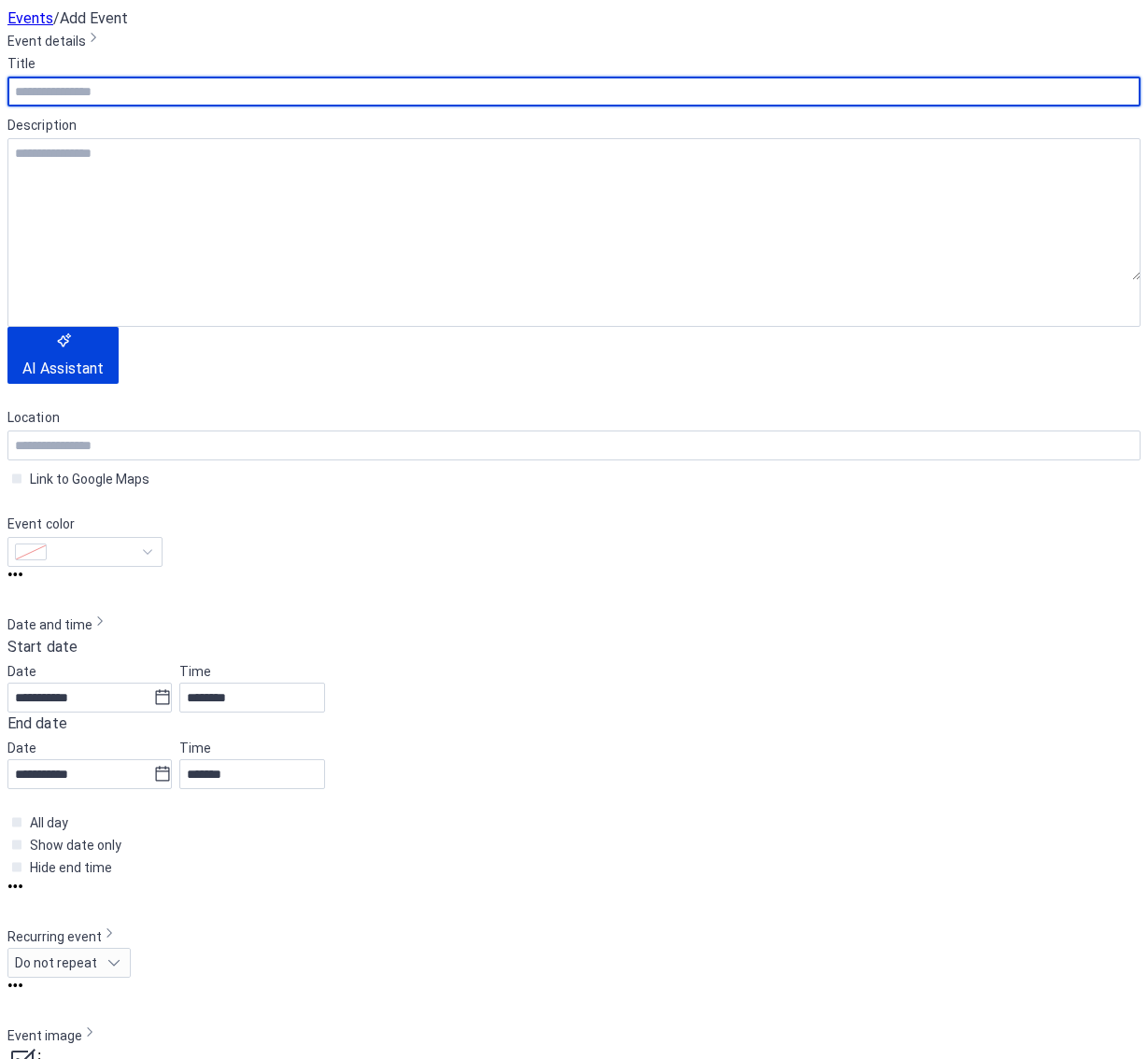 click at bounding box center [574, 92] 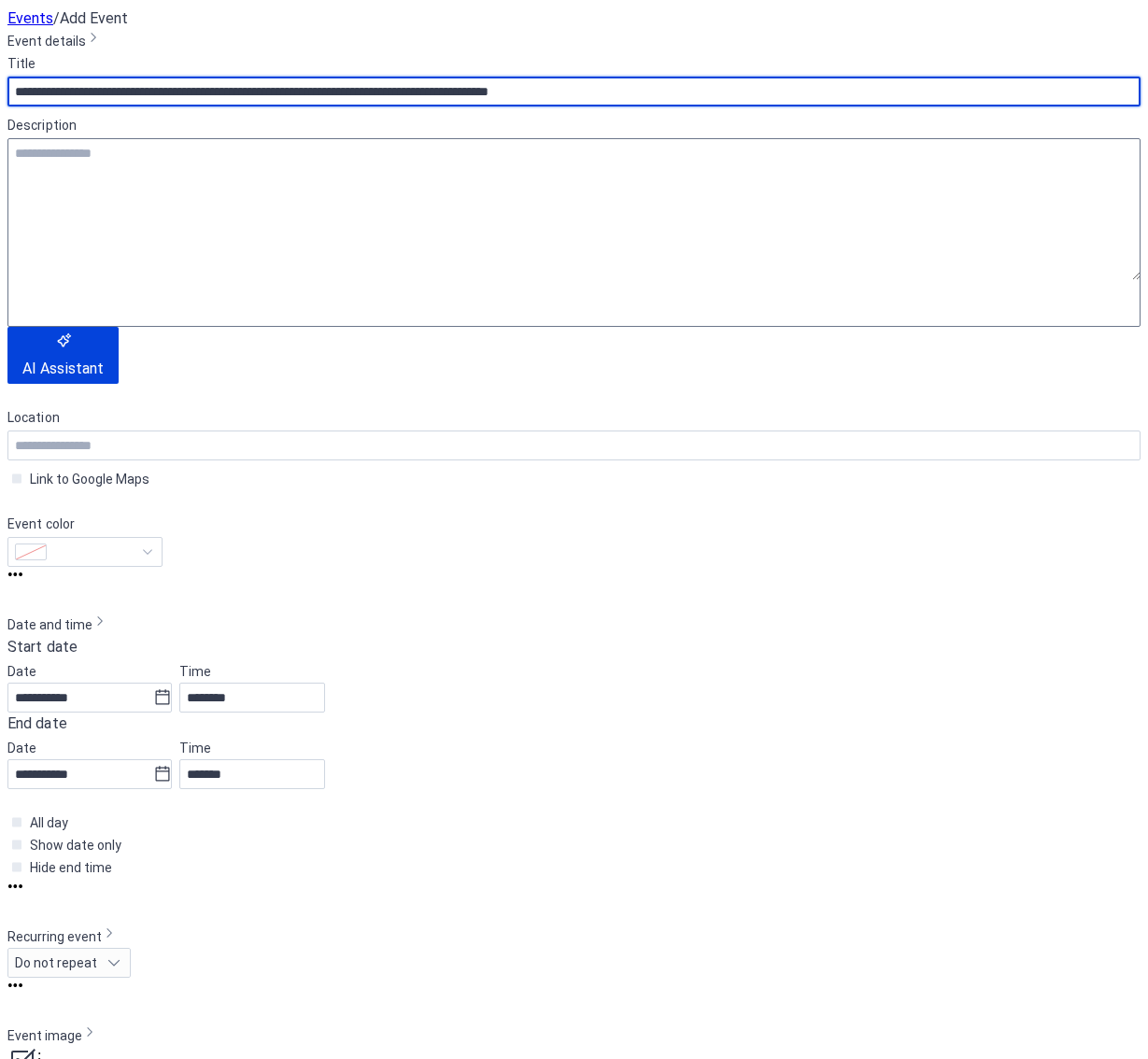 type on "**********" 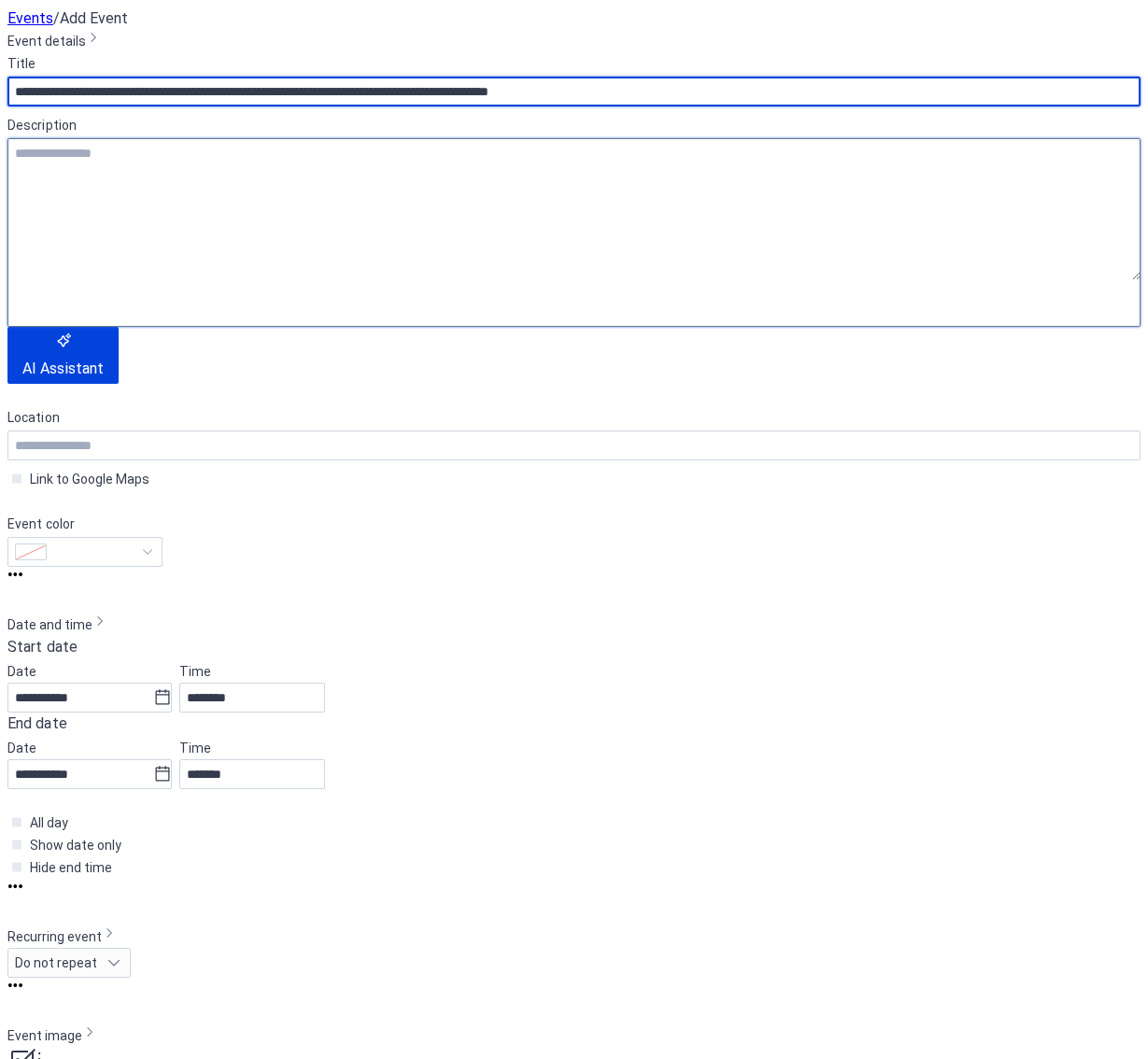 click at bounding box center [304, 276] 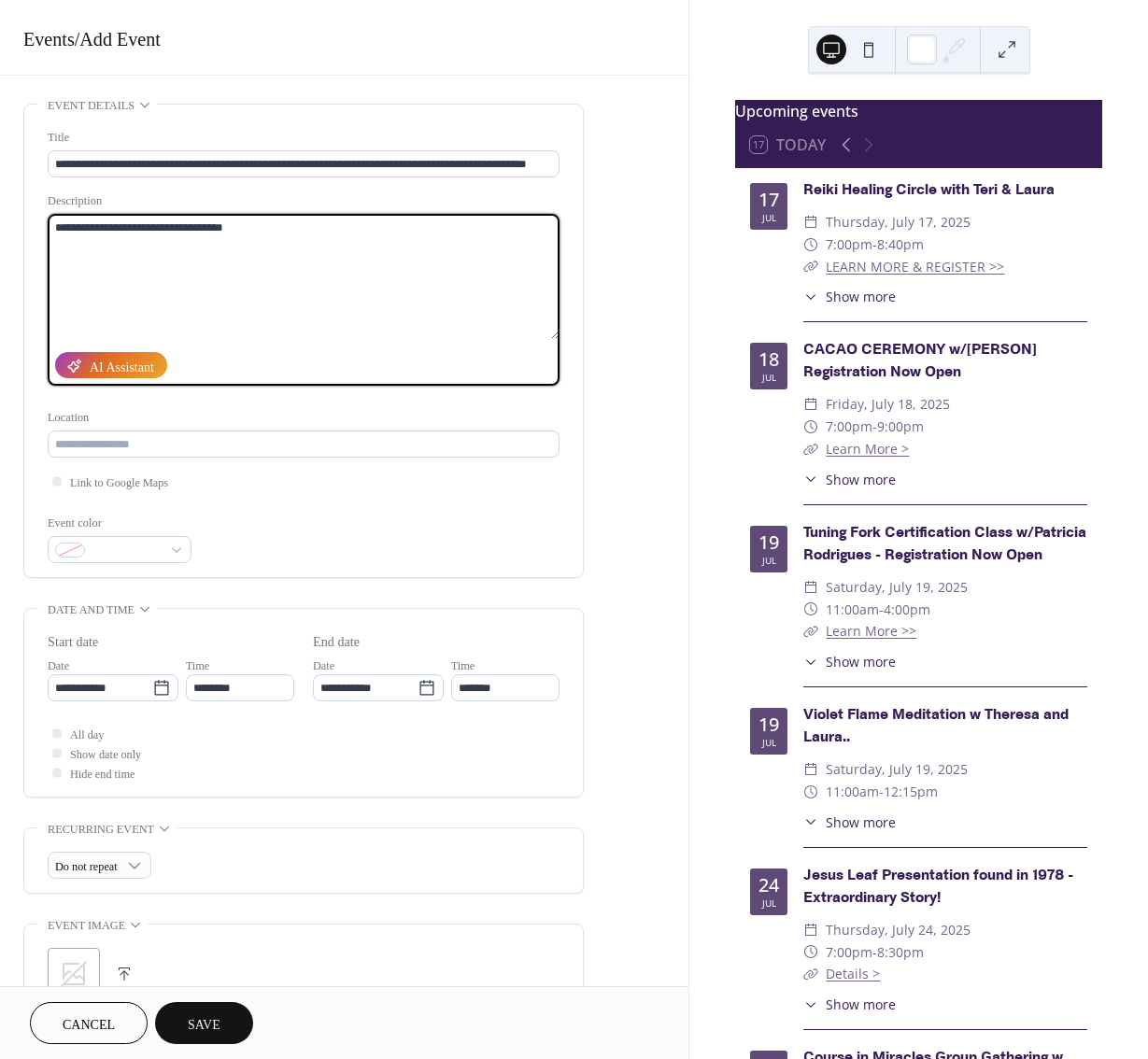 scroll, scrollTop: 7, scrollLeft: 0, axis: vertical 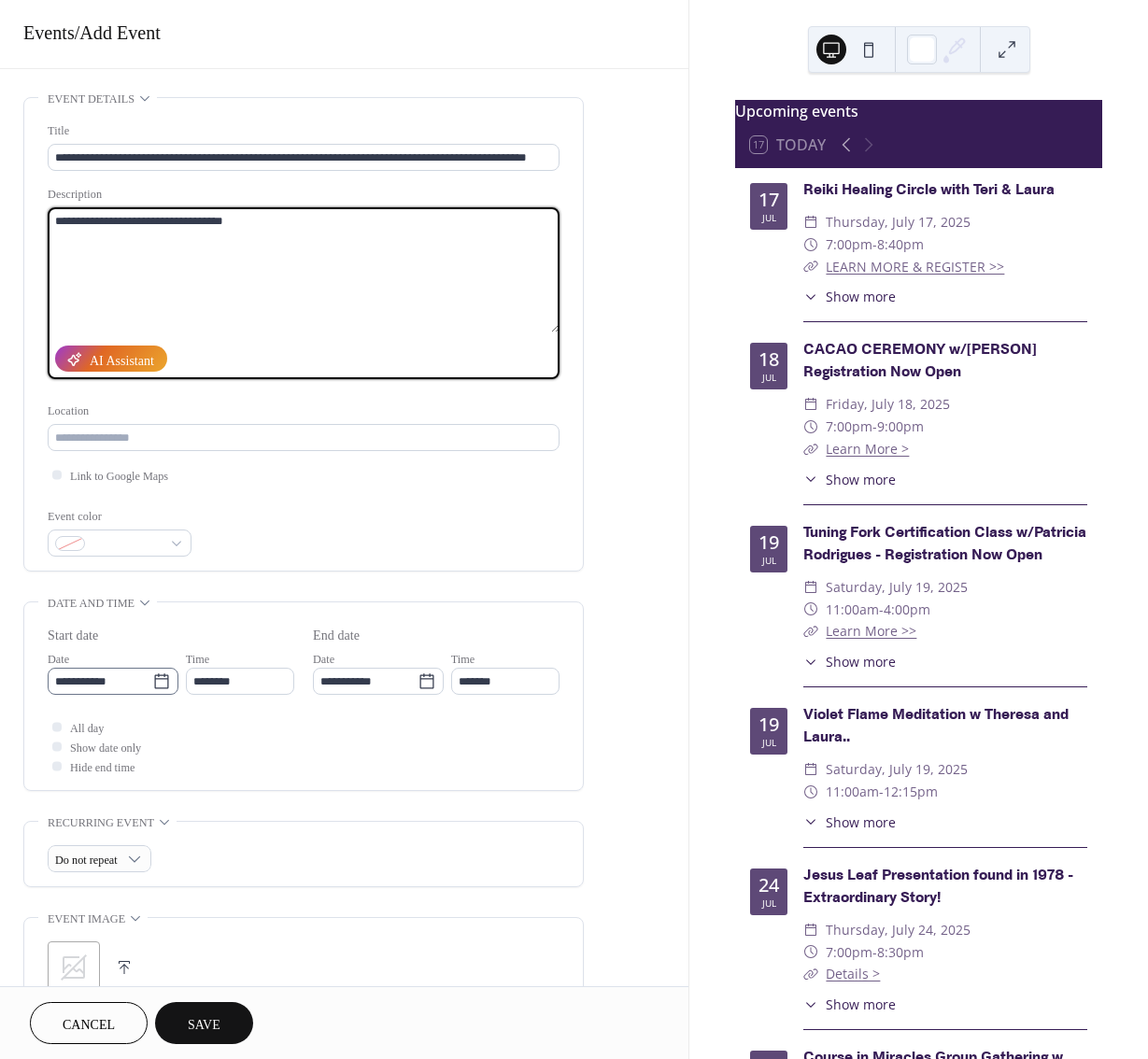 type on "**********" 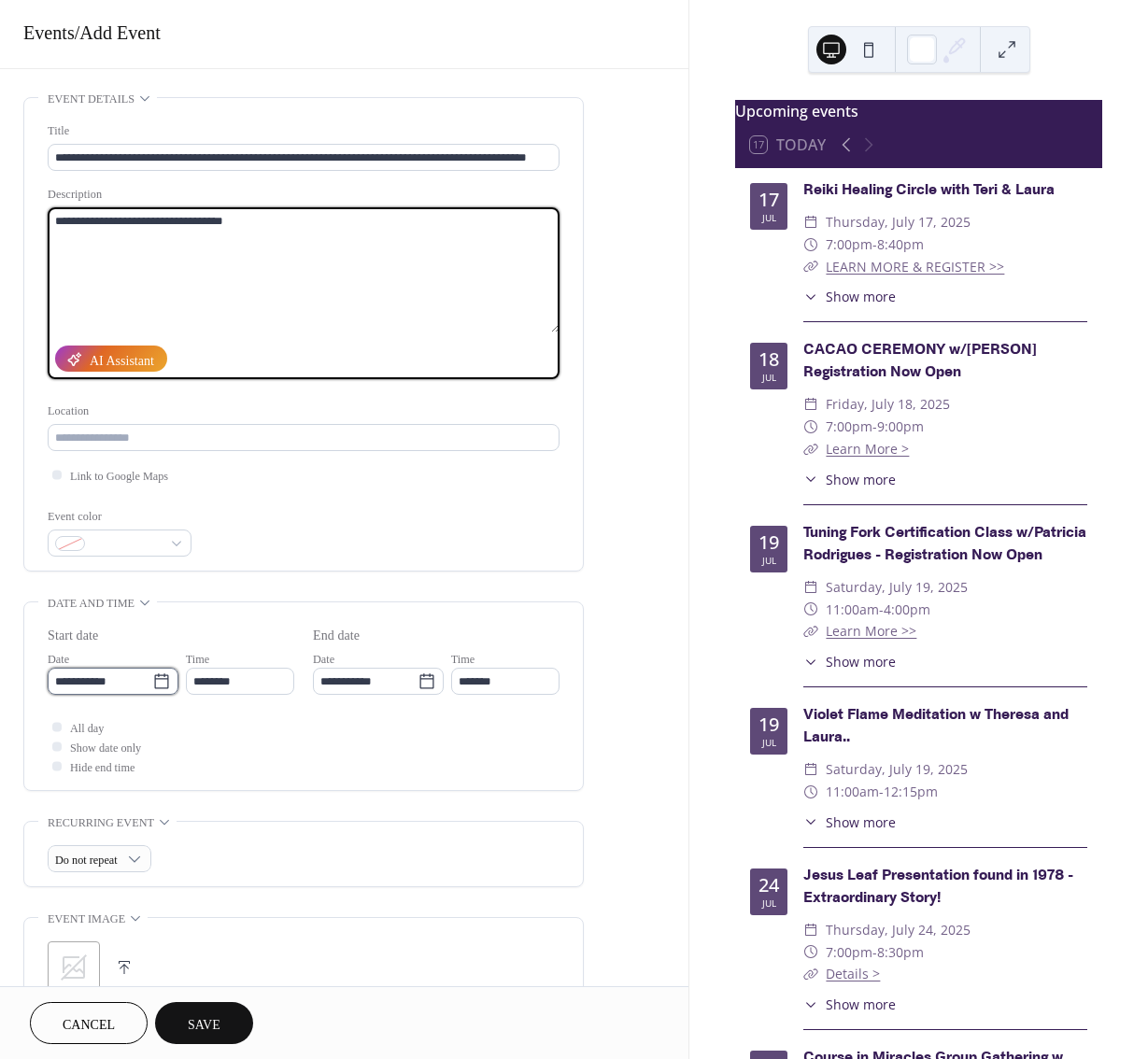 click on "**********" at bounding box center (100, 681) 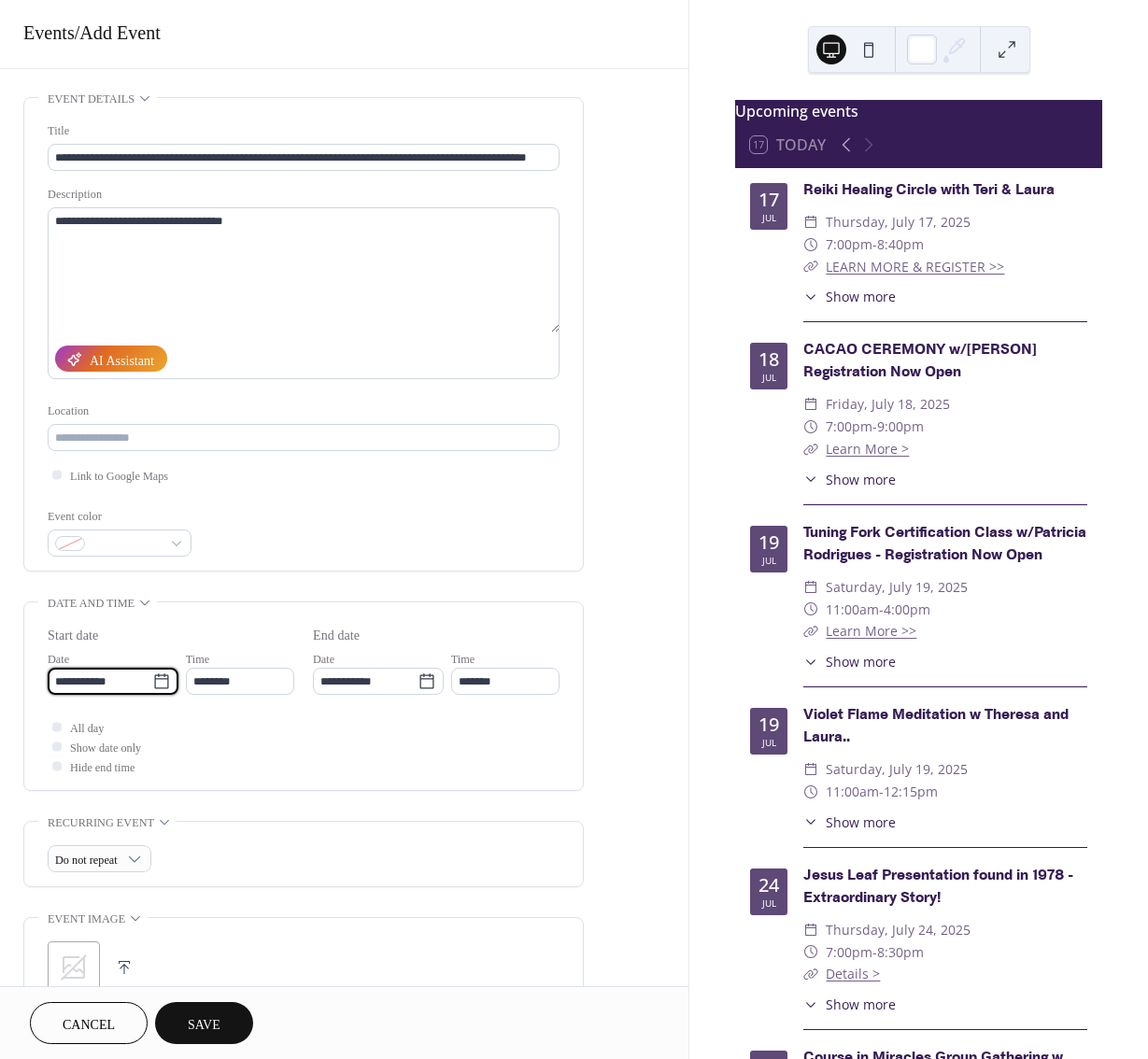 scroll, scrollTop: 23, scrollLeft: 0, axis: vertical 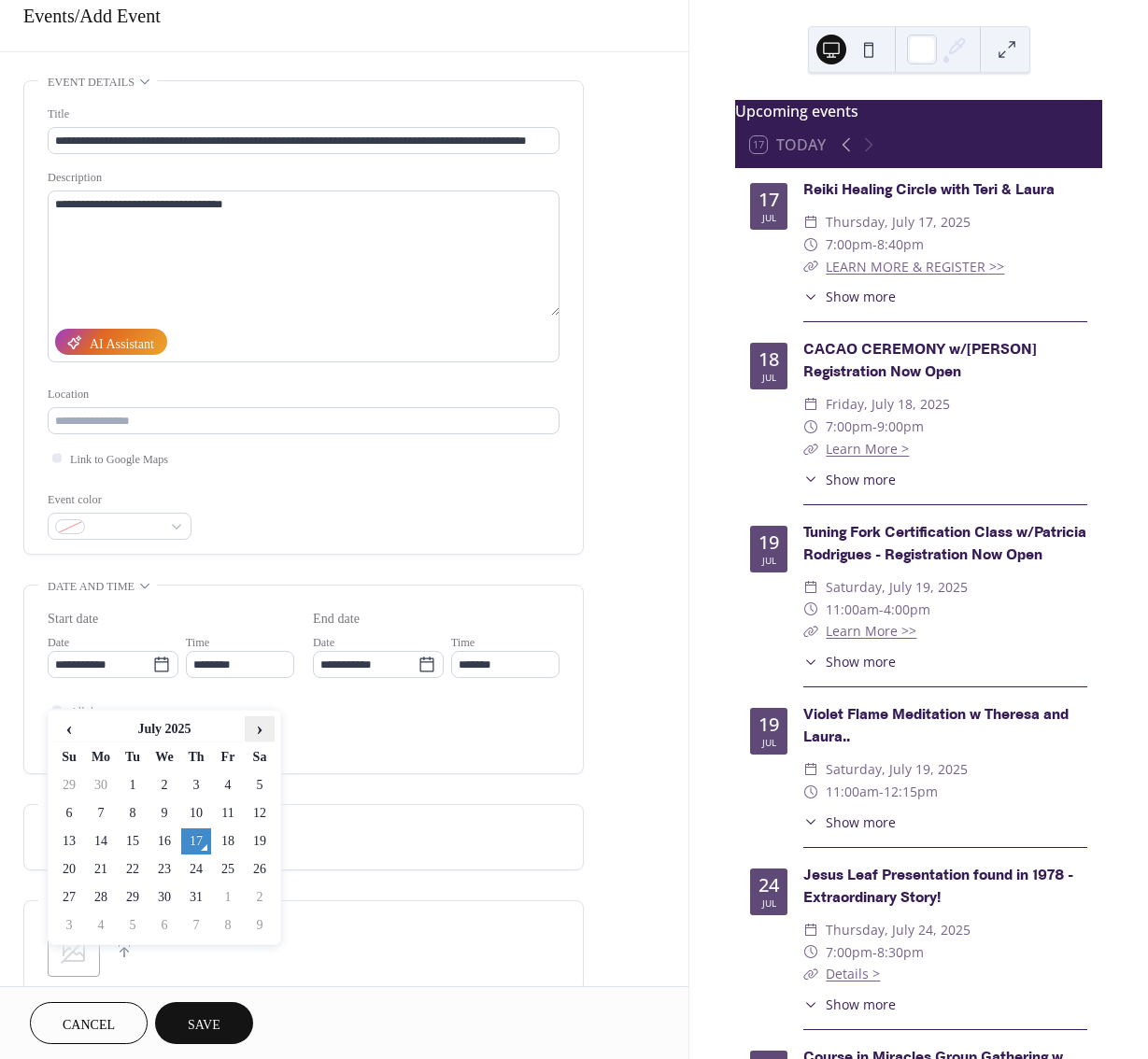 click on "›" at bounding box center [260, 728] 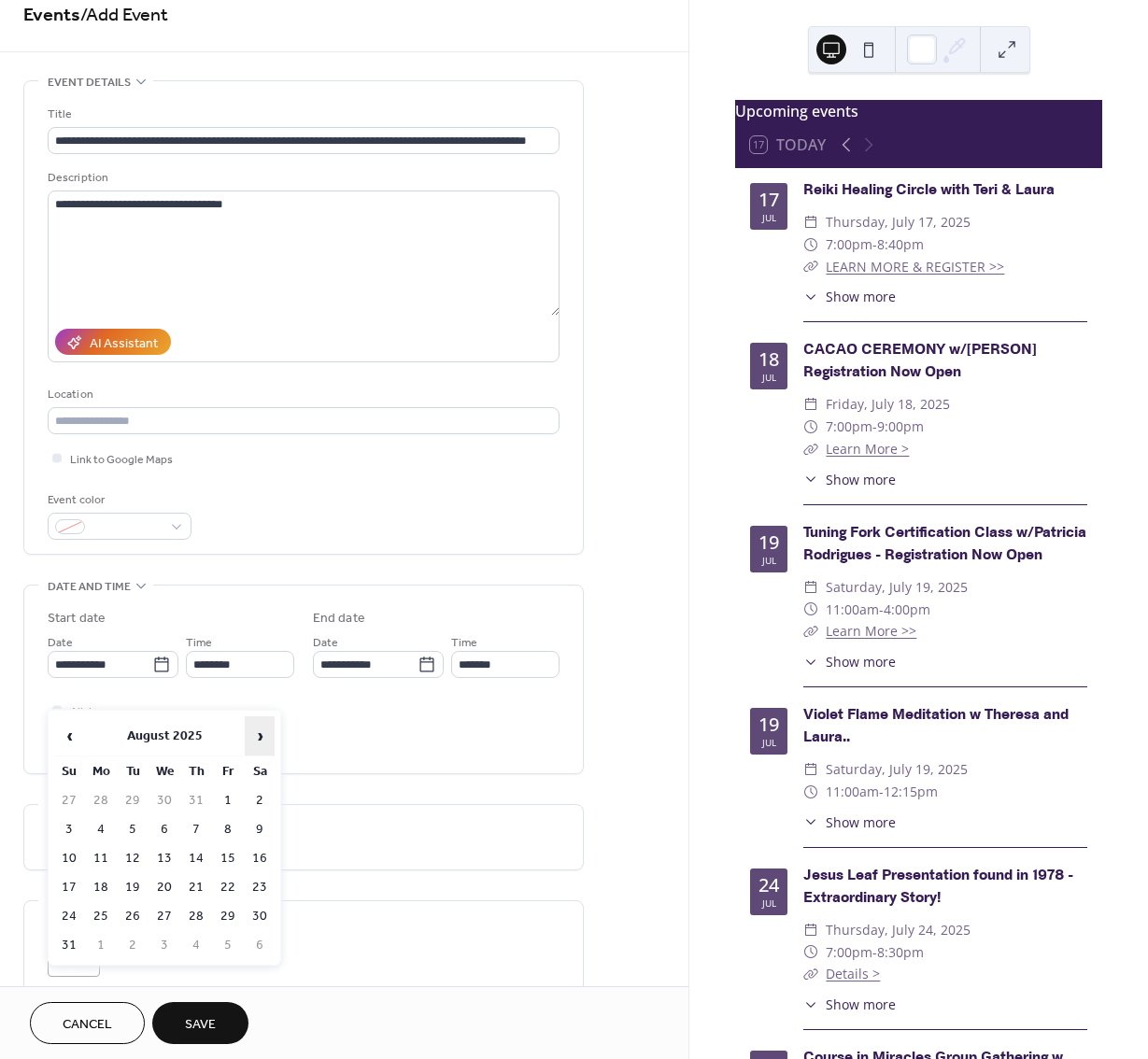 click on "›" at bounding box center (260, 736) 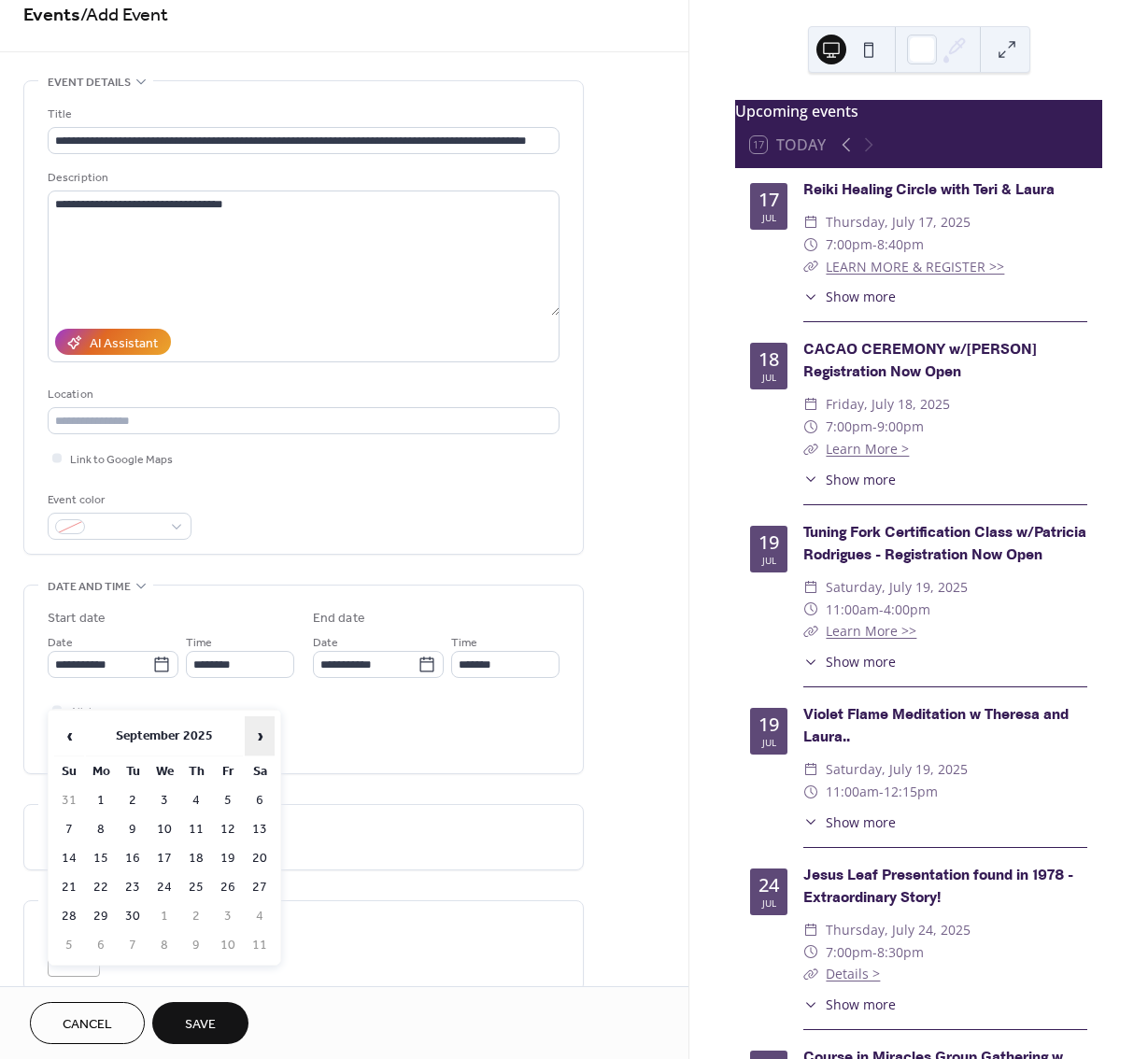 click on "›" at bounding box center (260, 736) 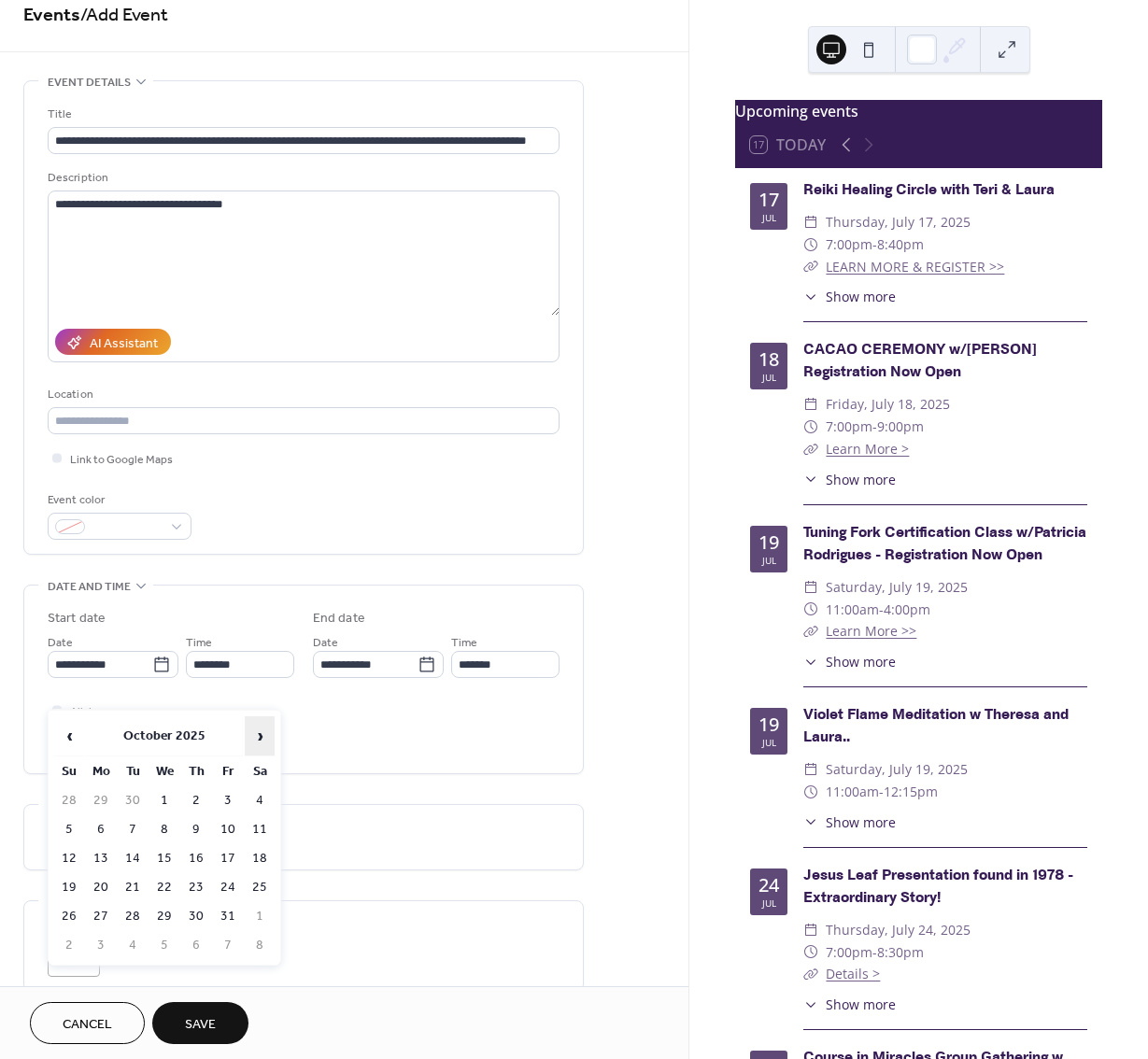 click on "›" at bounding box center [260, 736] 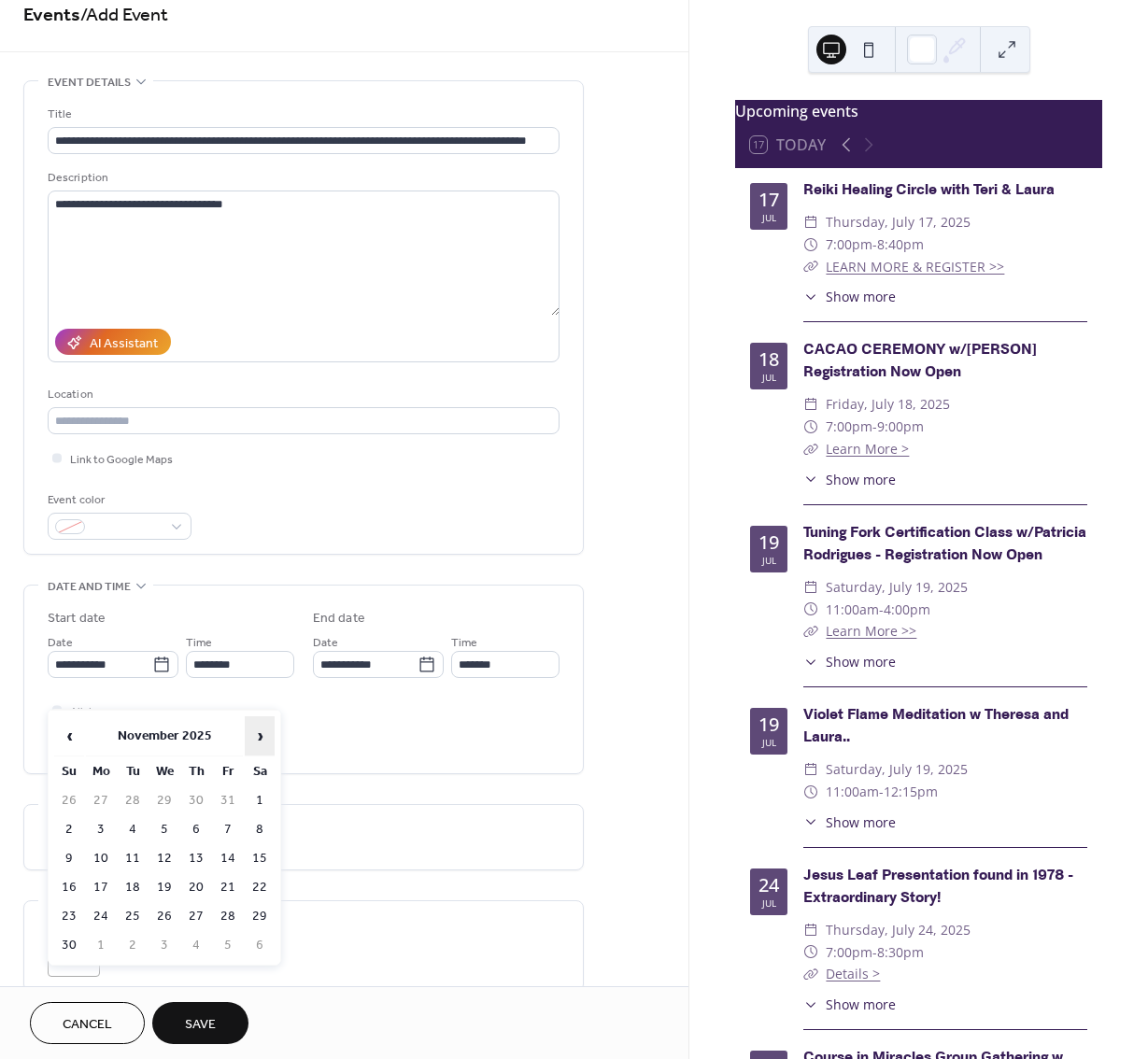 click on "›" at bounding box center [260, 736] 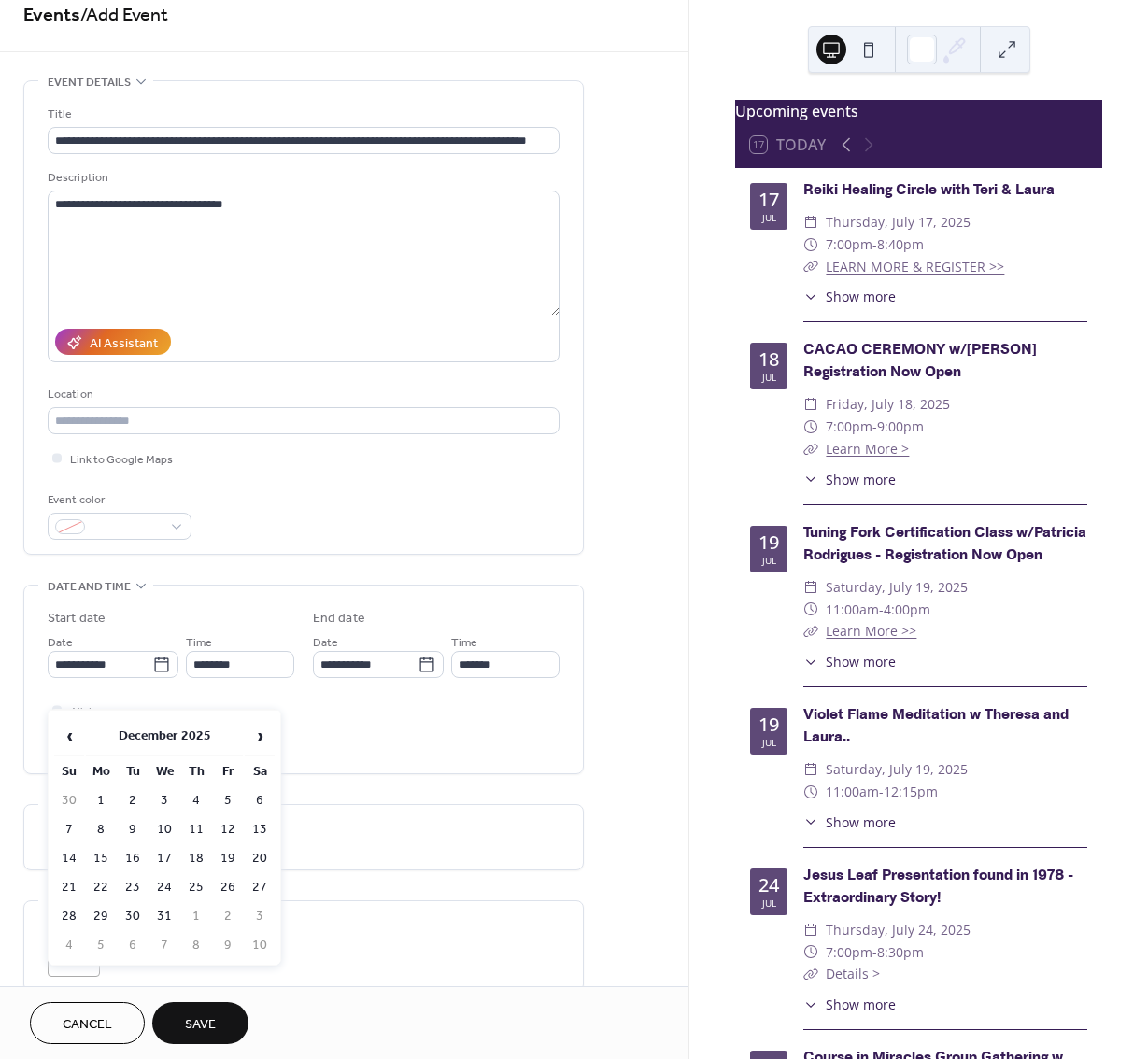 drag, startPoint x: 263, startPoint y: 805, endPoint x: 249, endPoint y: 769, distance: 38.626416 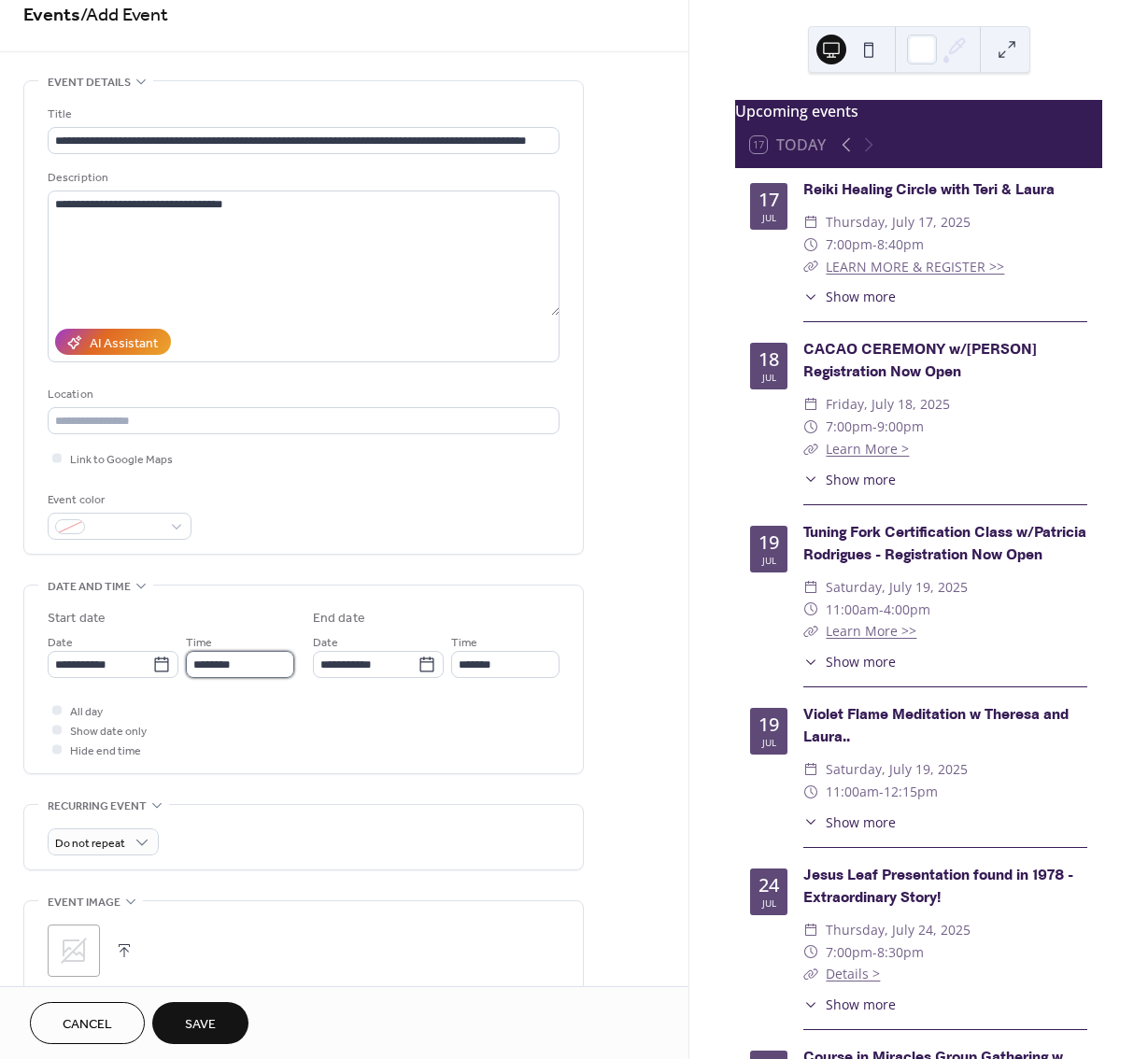 click on "********" at bounding box center [240, 664] 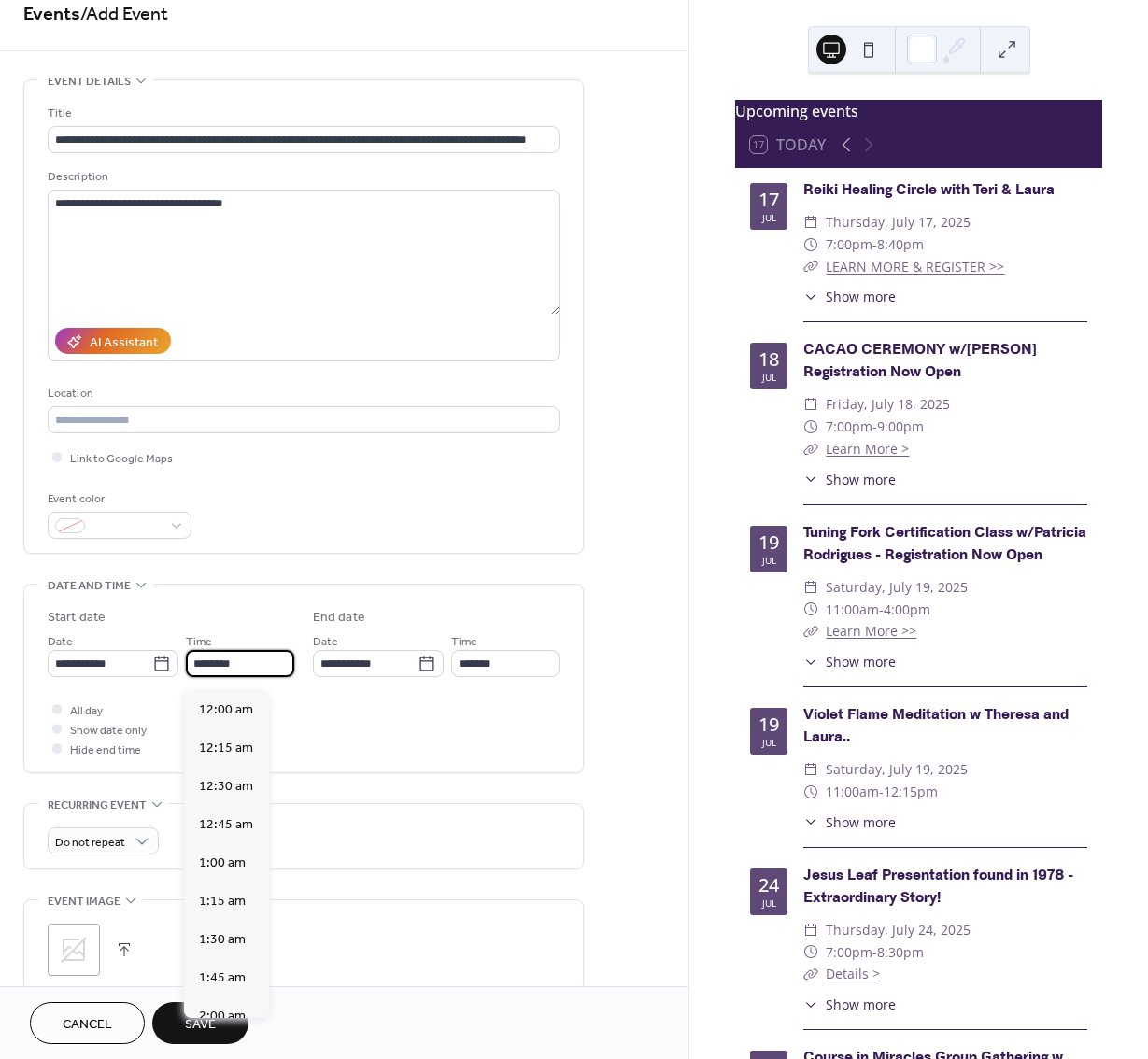scroll, scrollTop: 17, scrollLeft: 0, axis: vertical 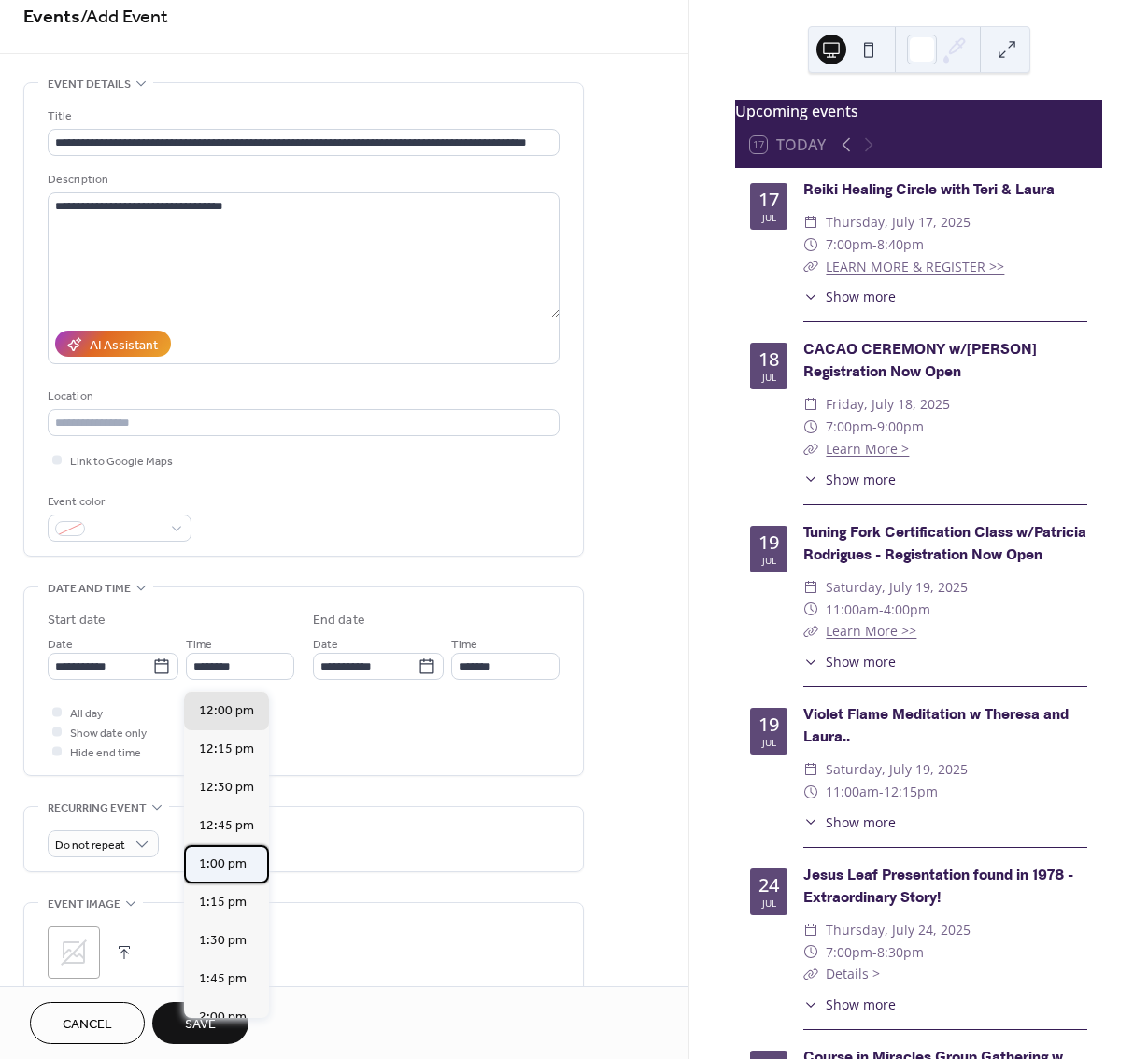 click on "1:00 pm" at bounding box center [222, 864] 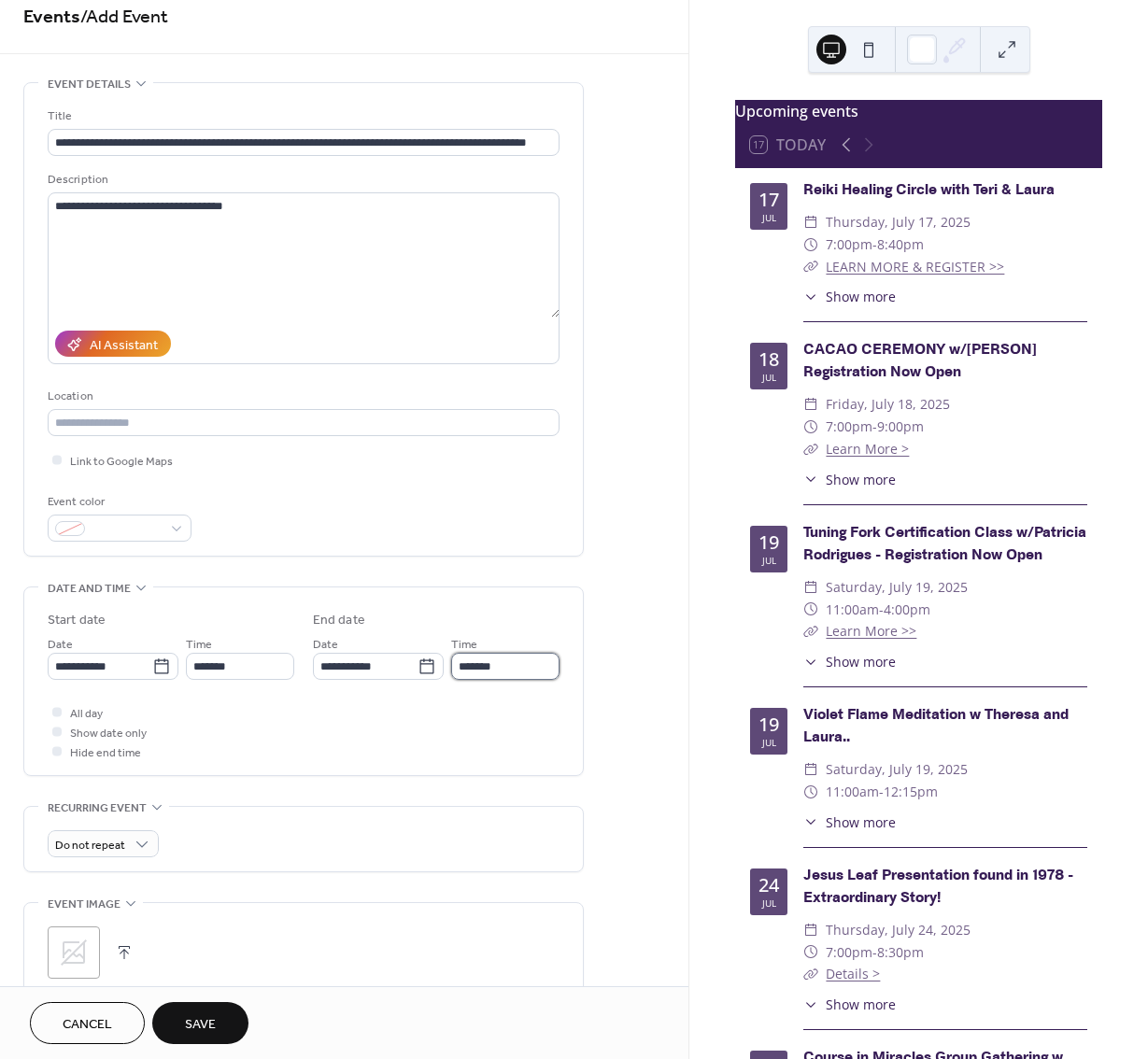 click on "*******" at bounding box center (505, 666) 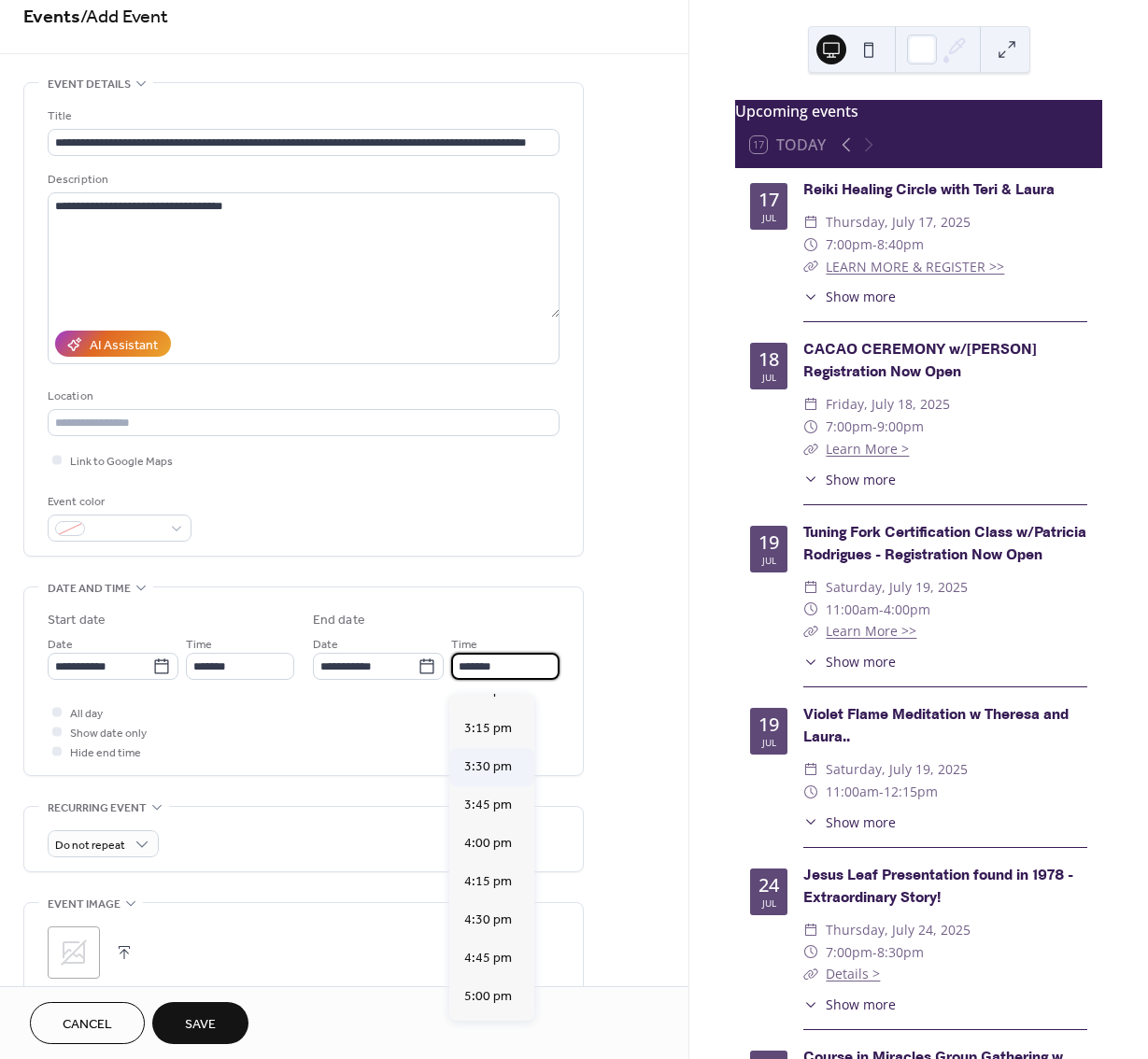 scroll, scrollTop: 299, scrollLeft: 0, axis: vertical 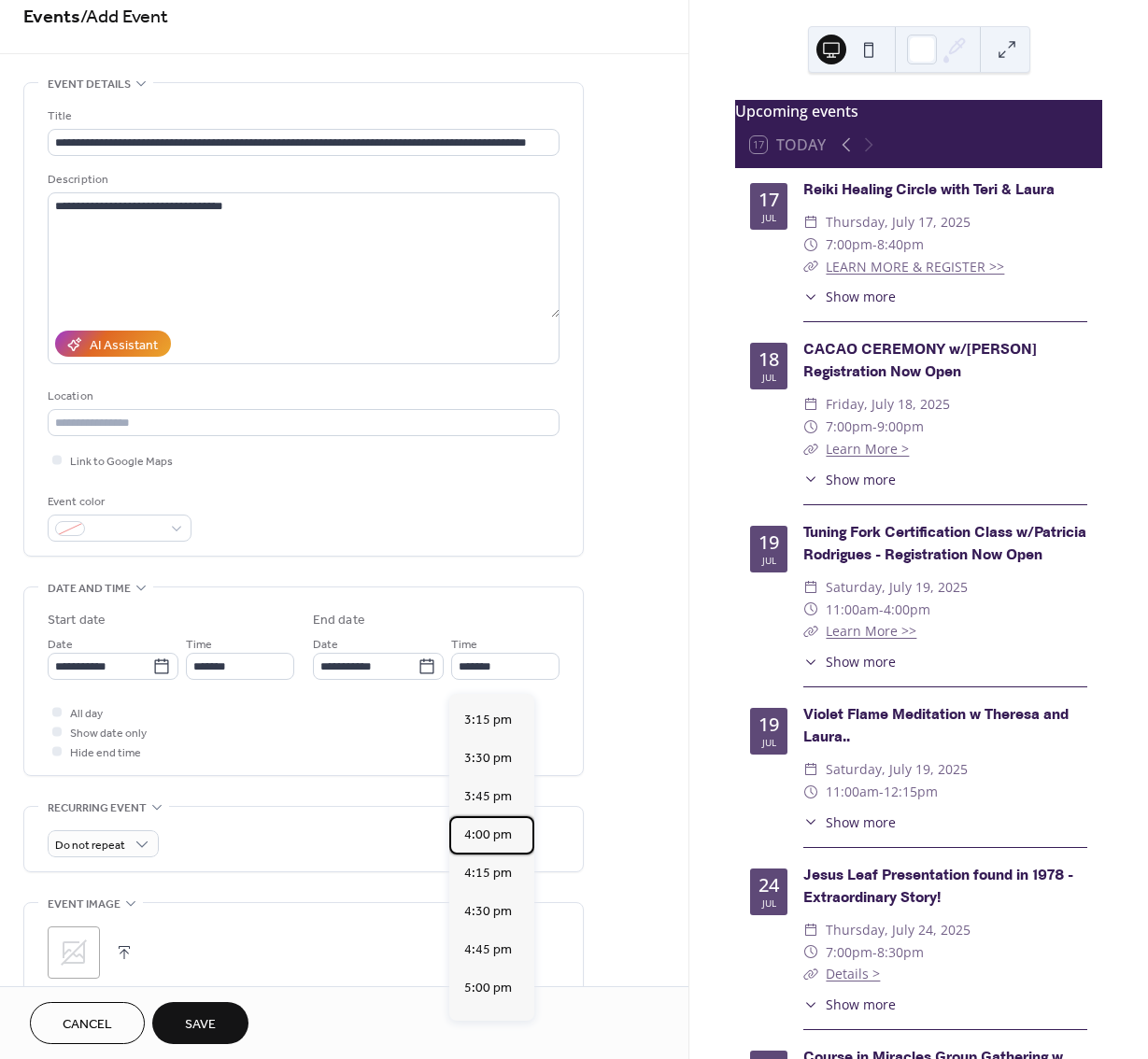 click on "4:00 pm" at bounding box center (488, 835) 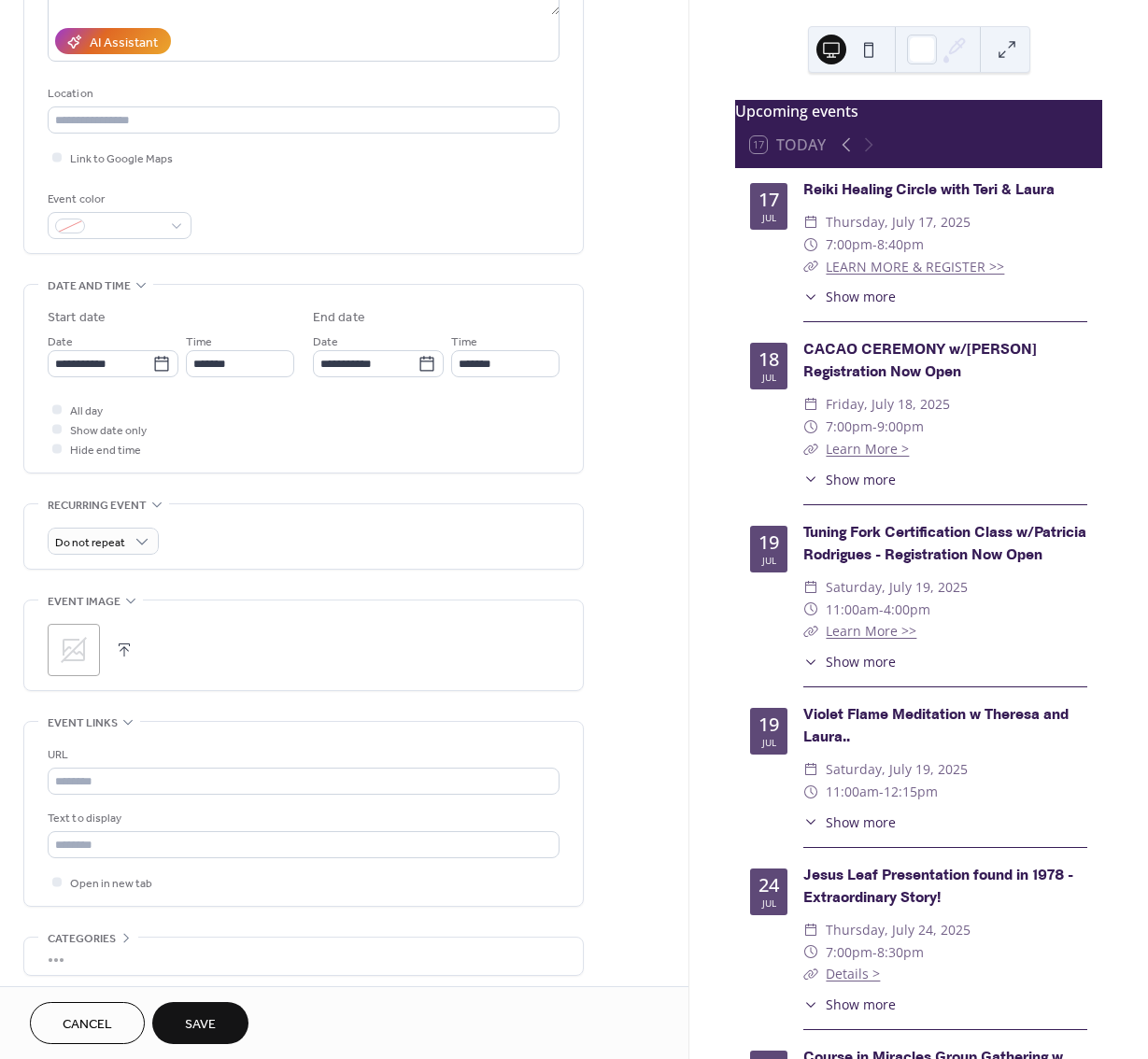 scroll, scrollTop: 341, scrollLeft: 0, axis: vertical 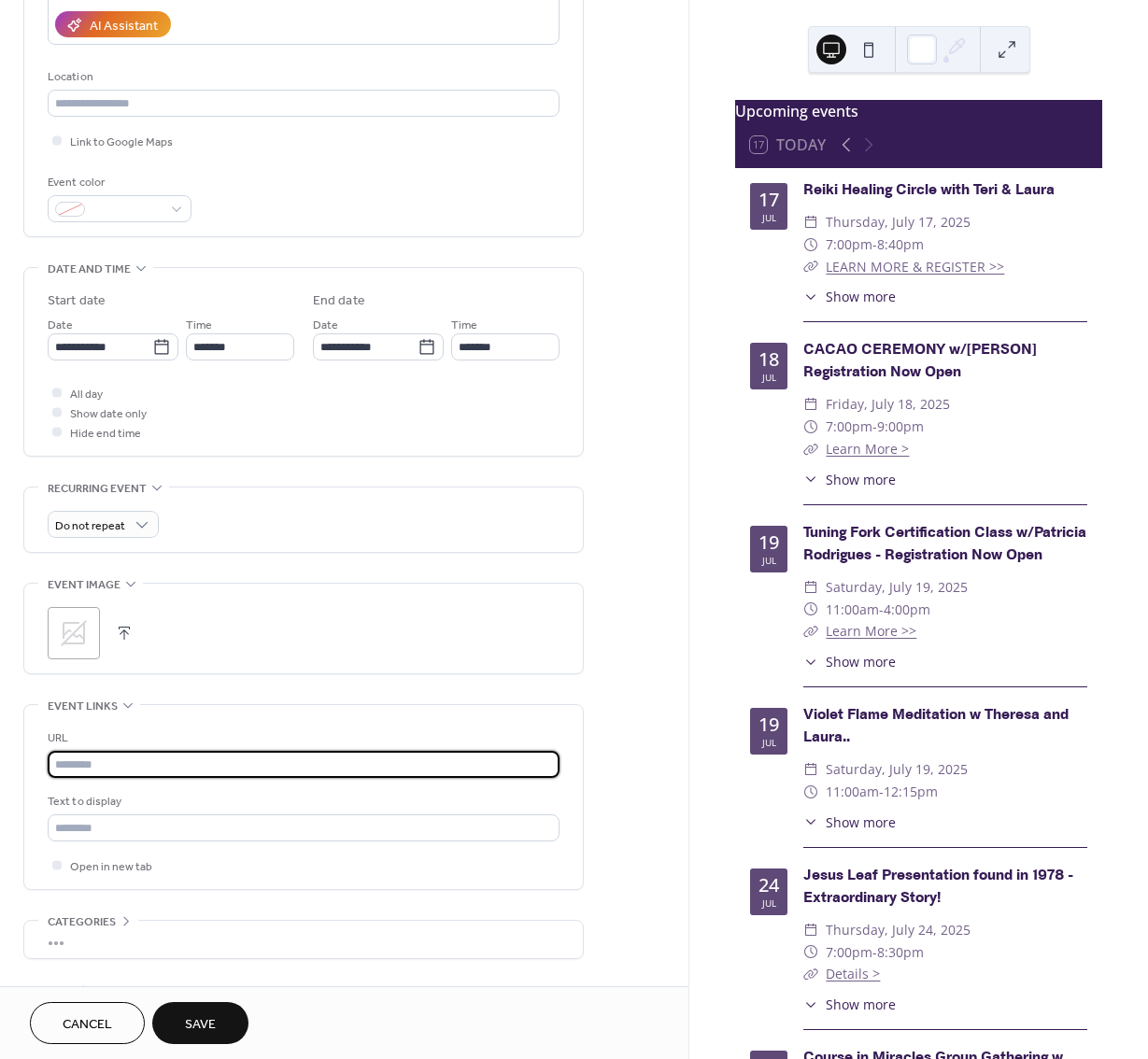click at bounding box center (304, 764) 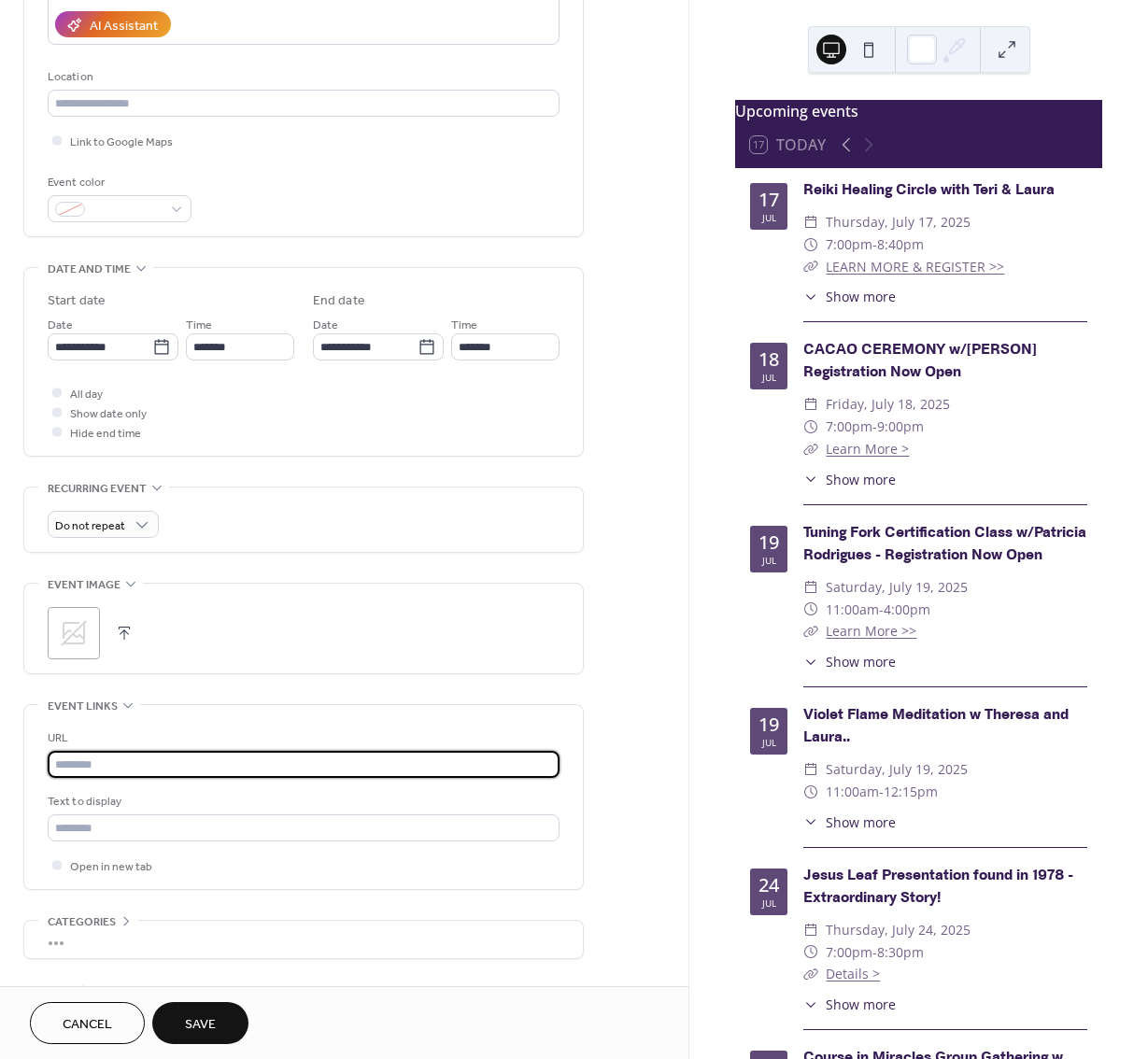 paste on "**********" 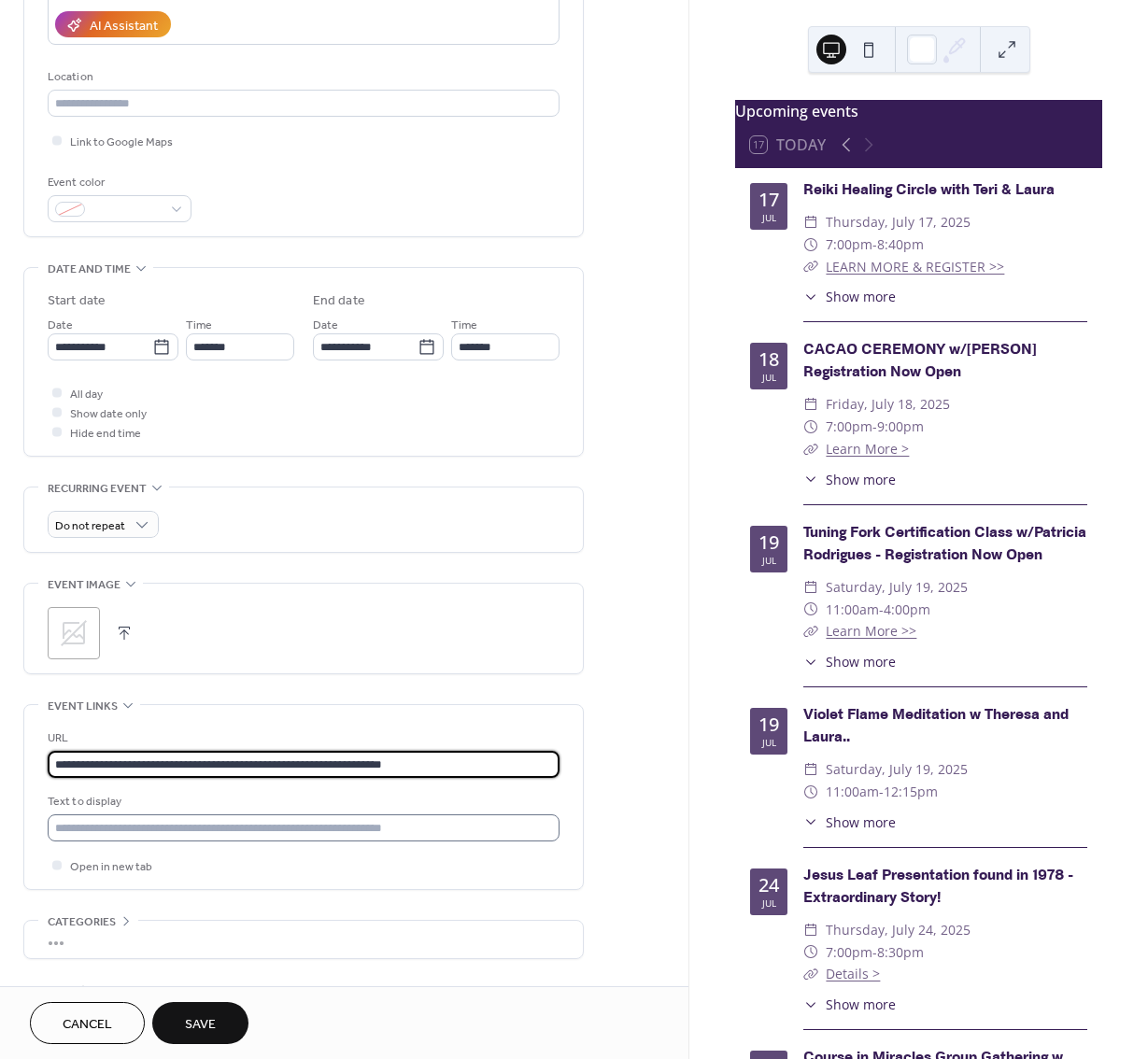 type on "**********" 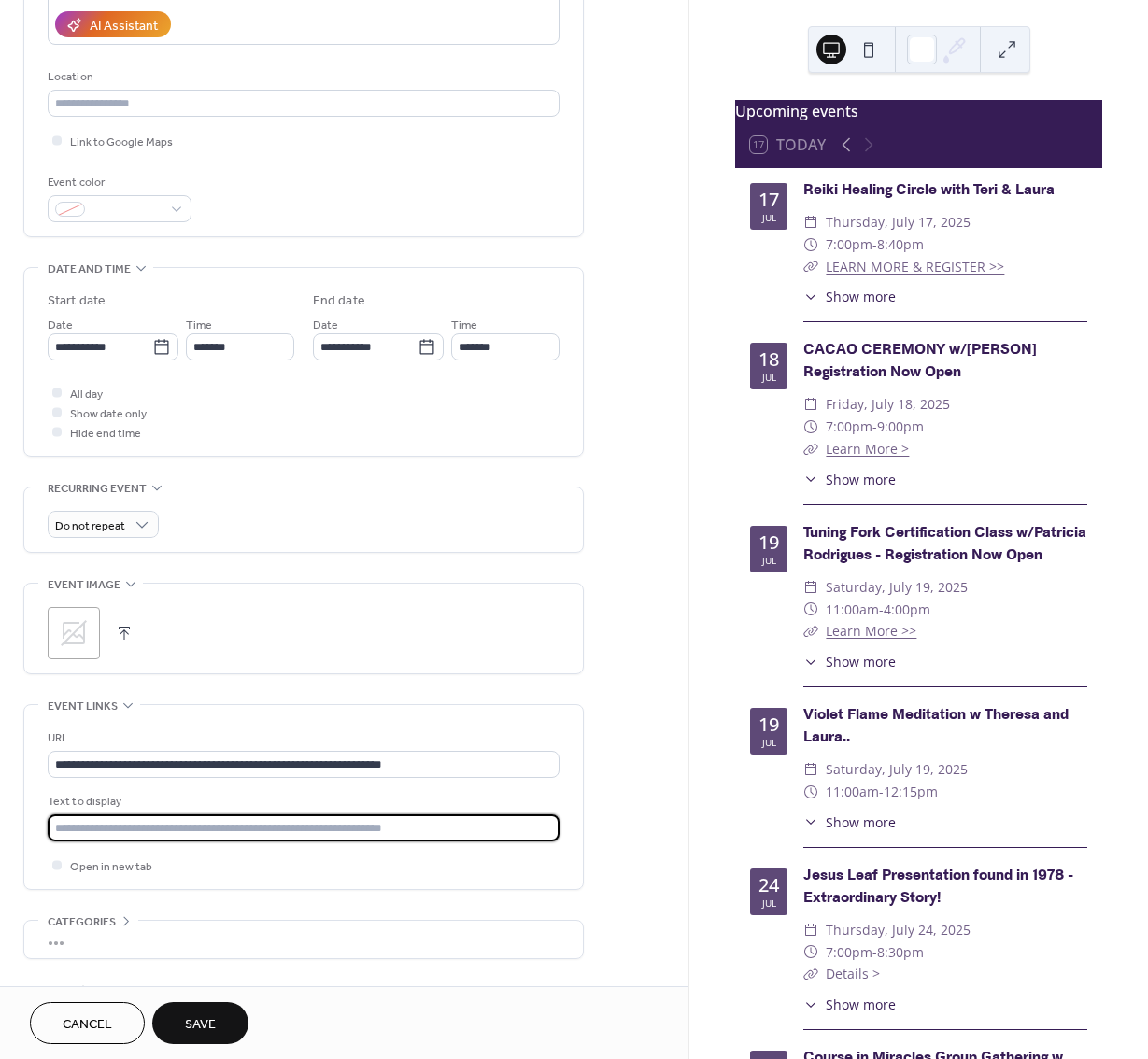 click at bounding box center [304, 827] 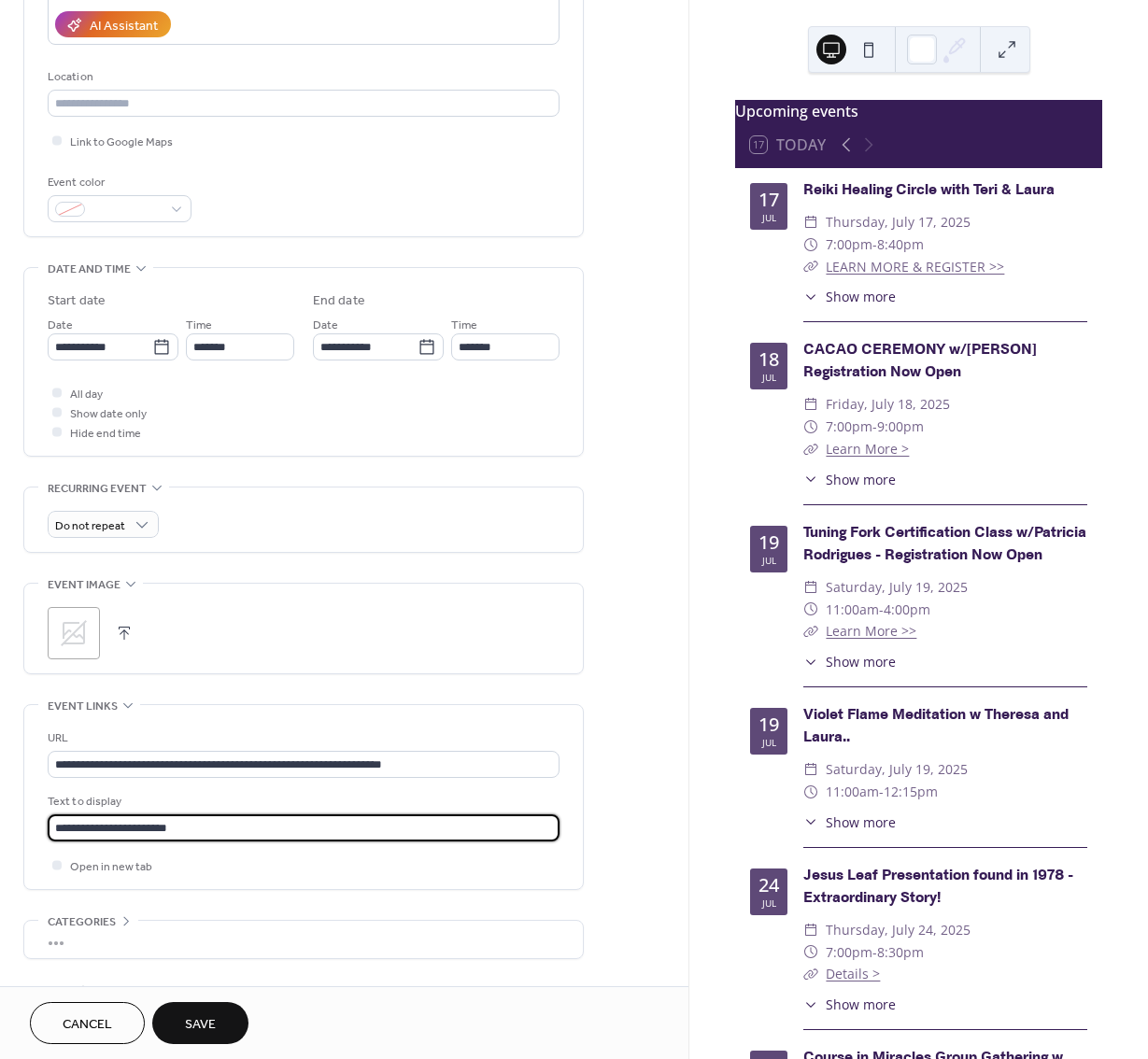 type on "**********" 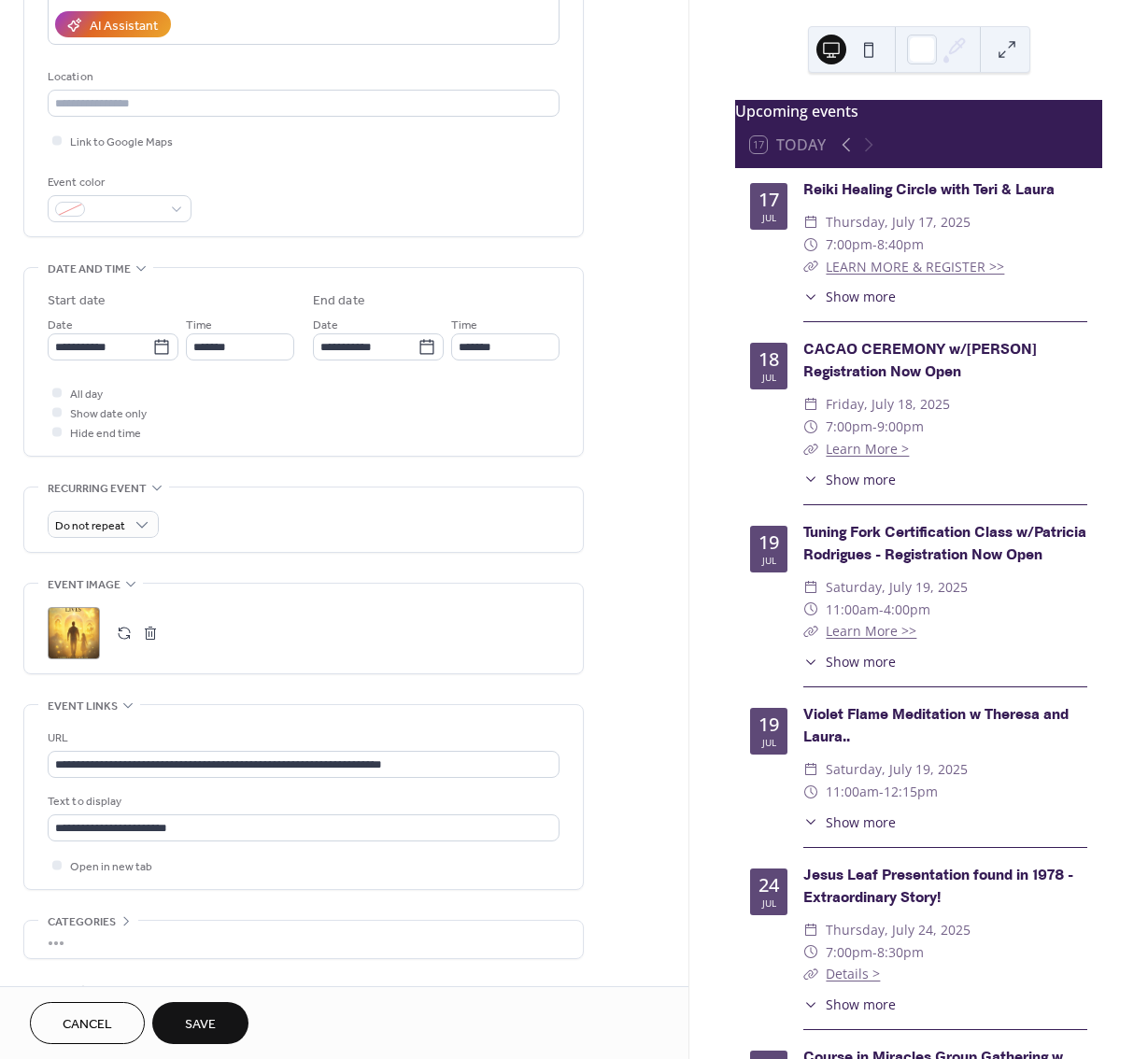 click on "Save" at bounding box center (200, 1024) 